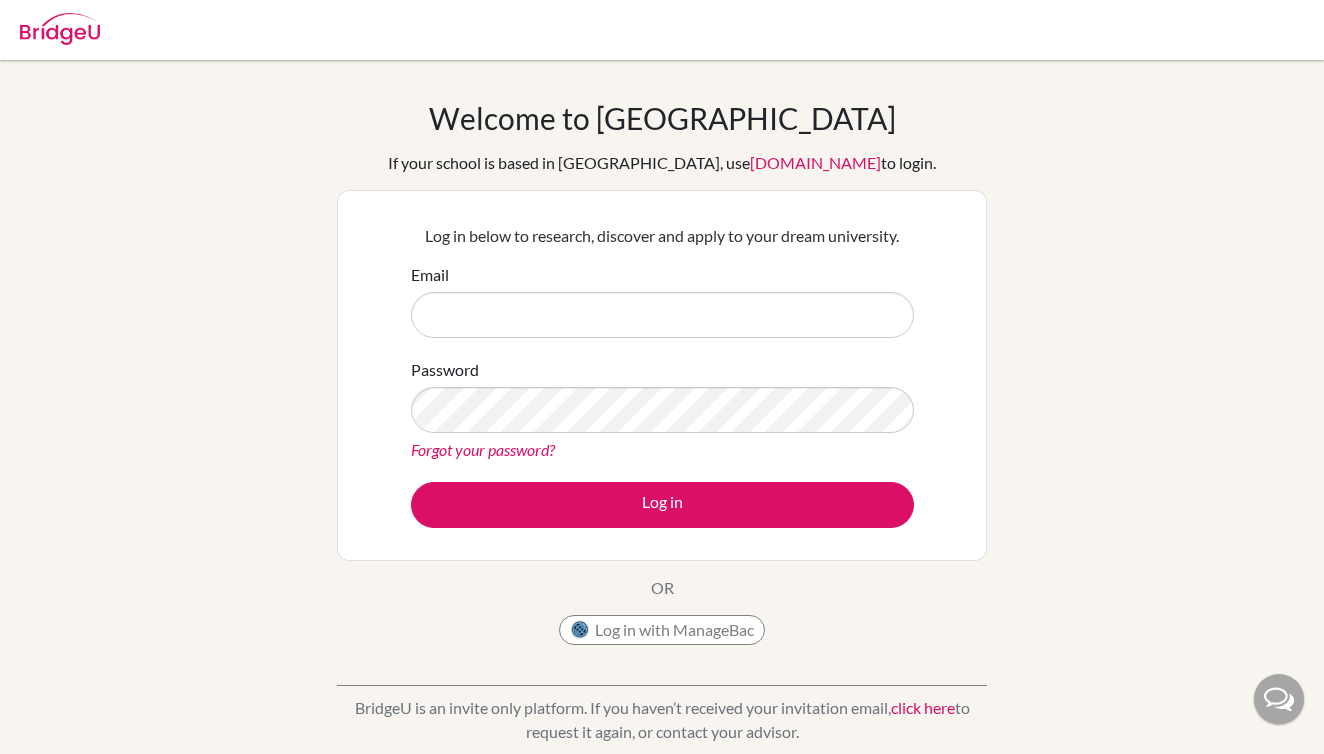 scroll, scrollTop: 0, scrollLeft: 0, axis: both 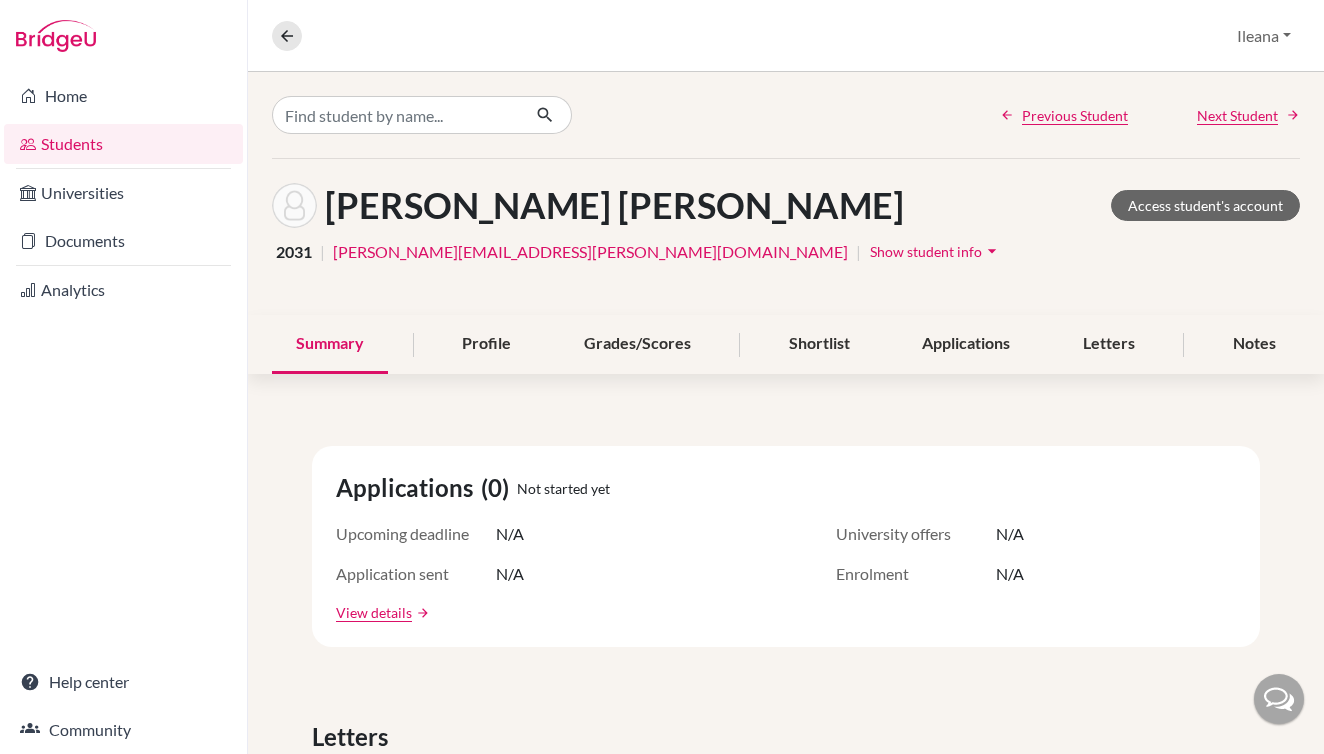 click on "Ileana" at bounding box center (1264, 36) 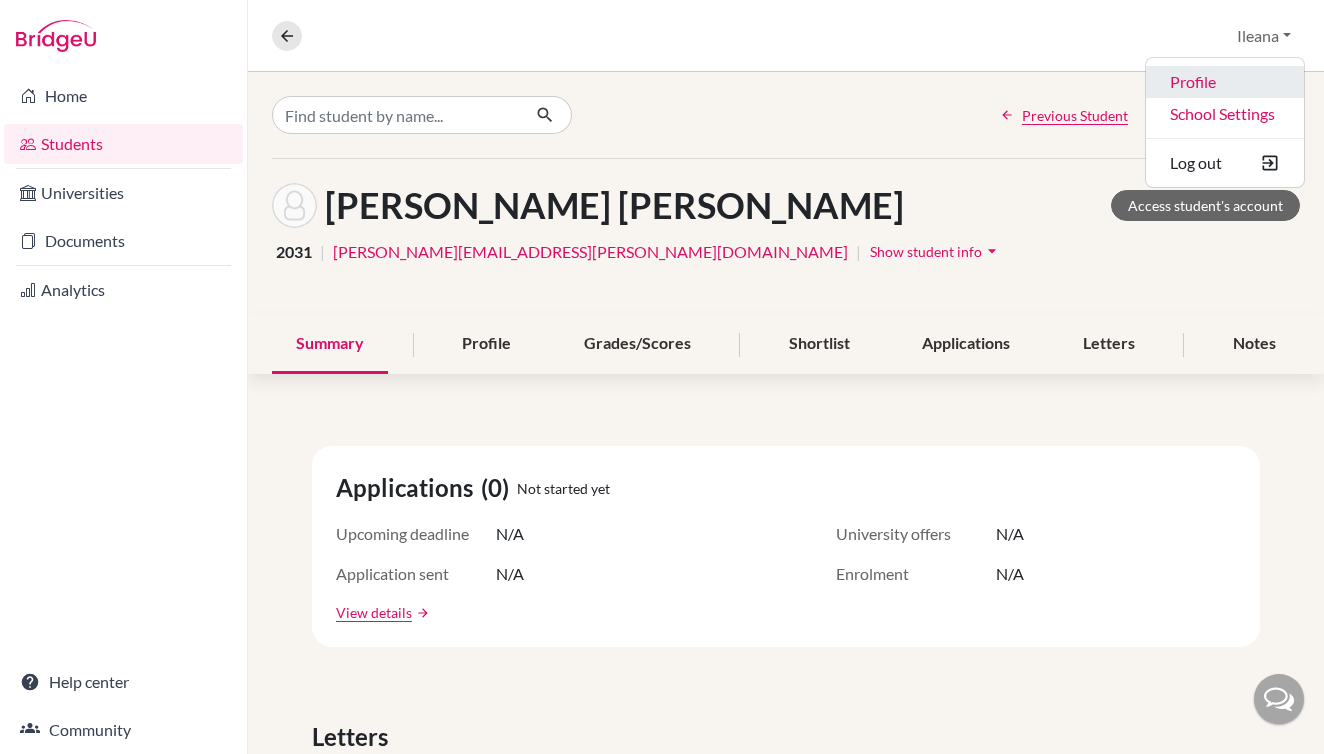 click on "Profile" at bounding box center [1225, 82] 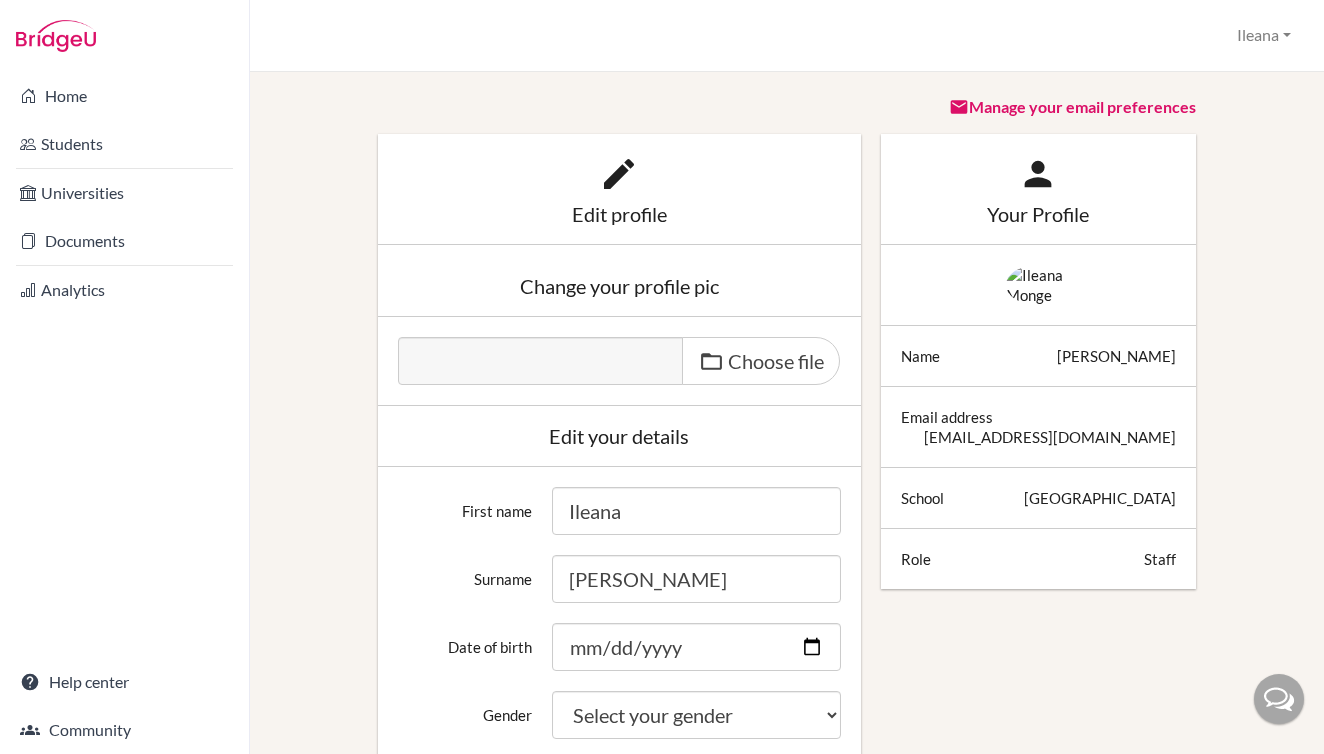 scroll, scrollTop: 0, scrollLeft: 0, axis: both 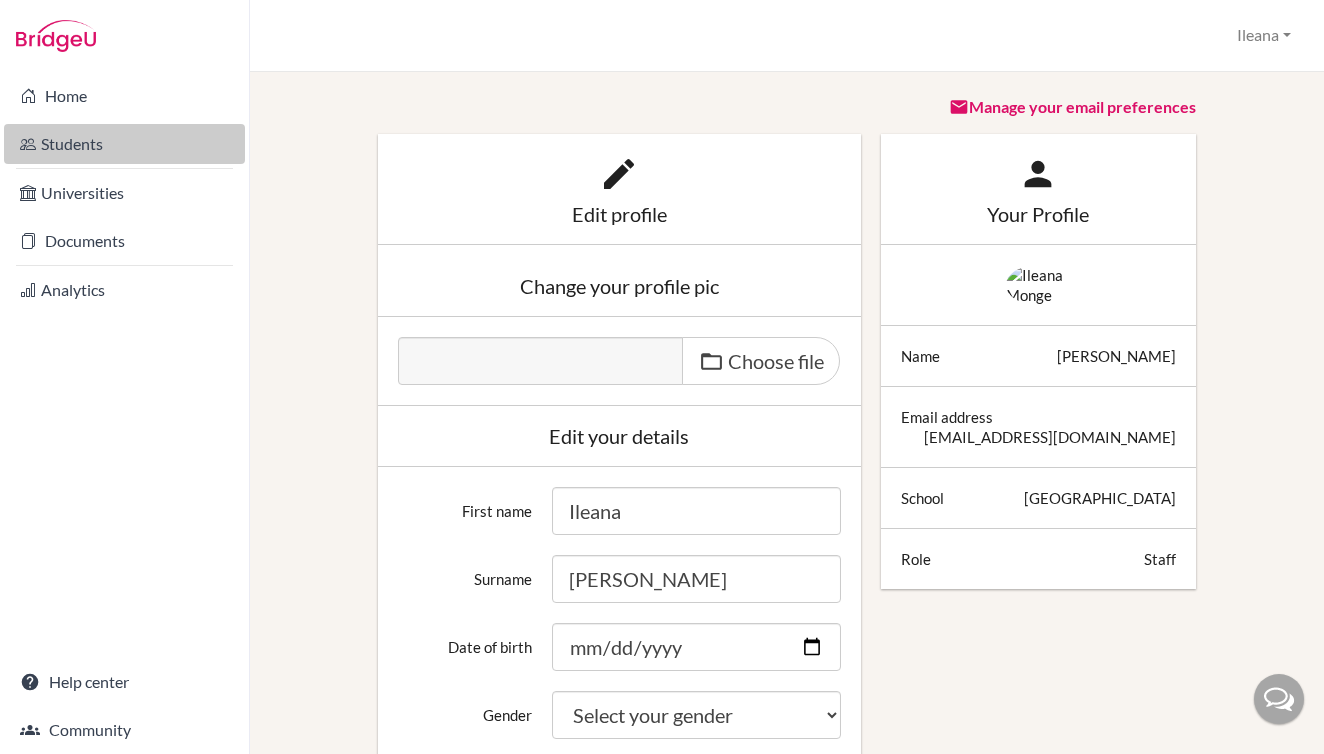 click on "Students" at bounding box center [124, 144] 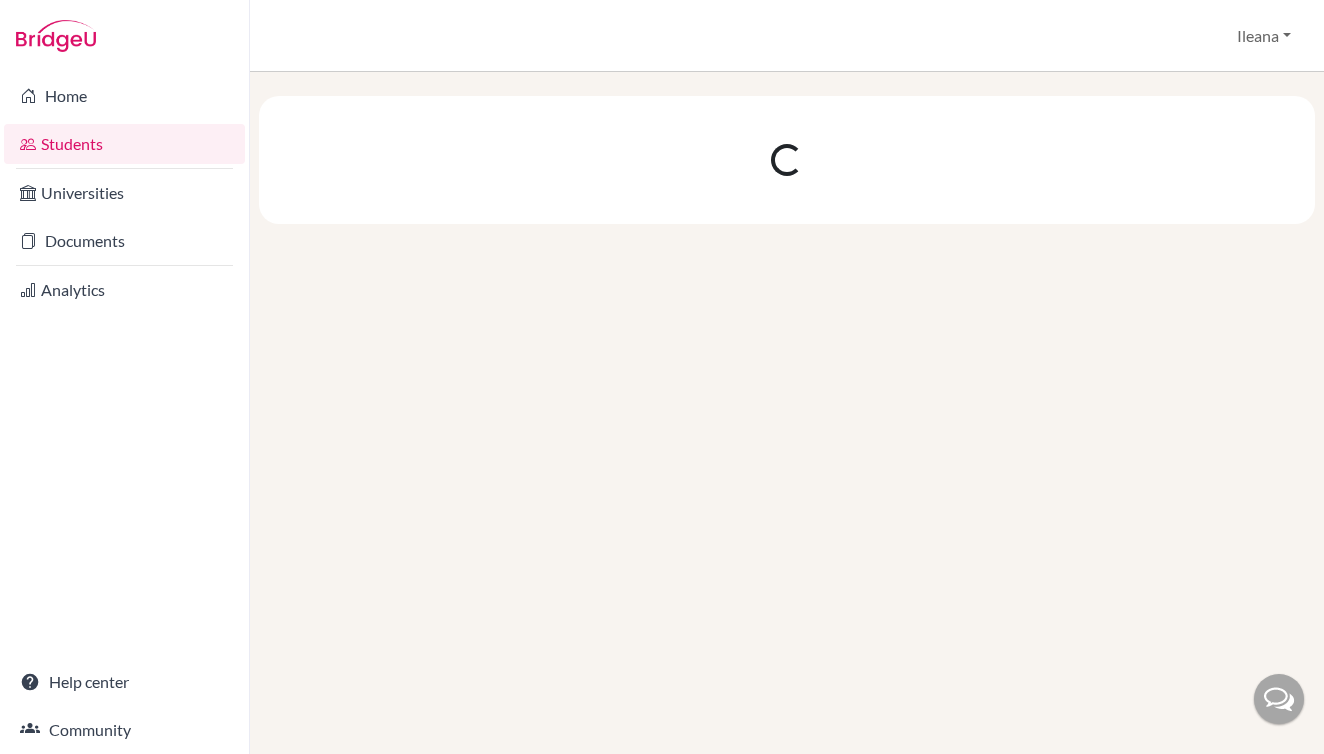 scroll, scrollTop: 0, scrollLeft: 0, axis: both 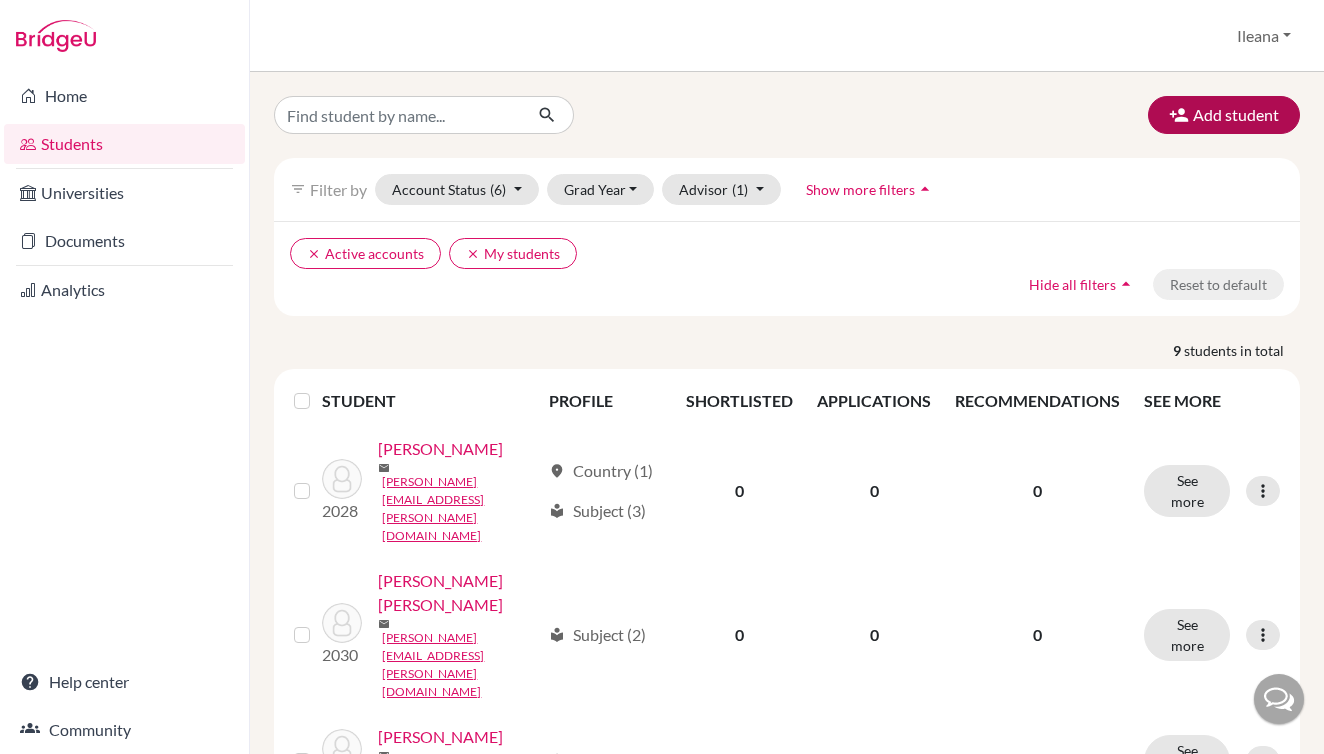 click on "Add student" at bounding box center [1224, 115] 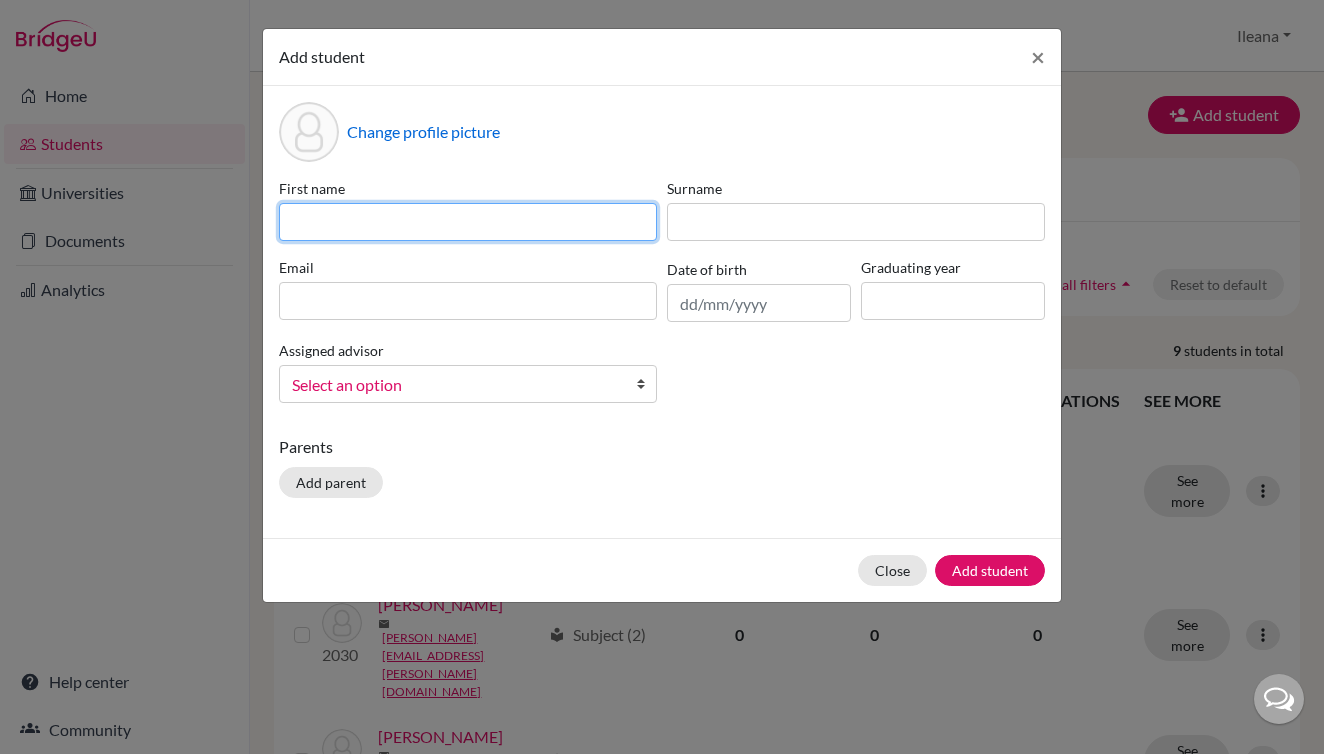 type on "A" 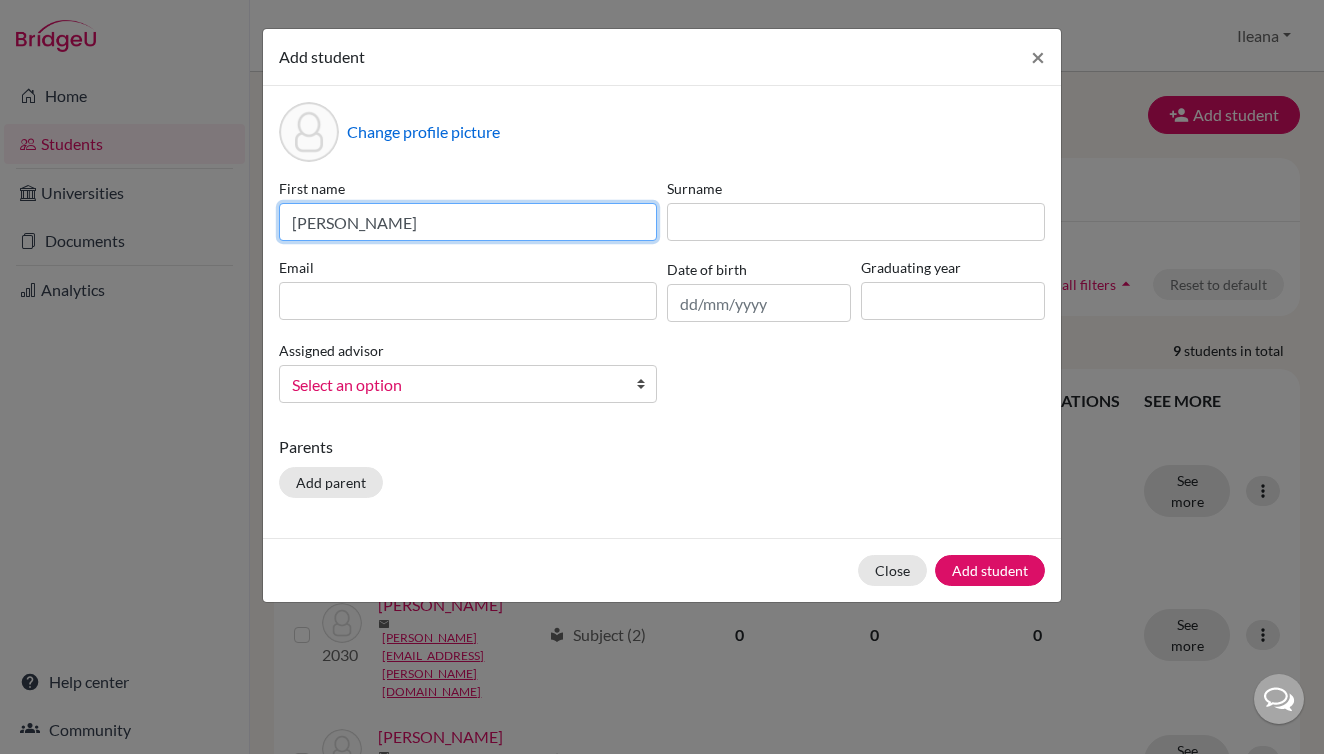 type on "Abigail" 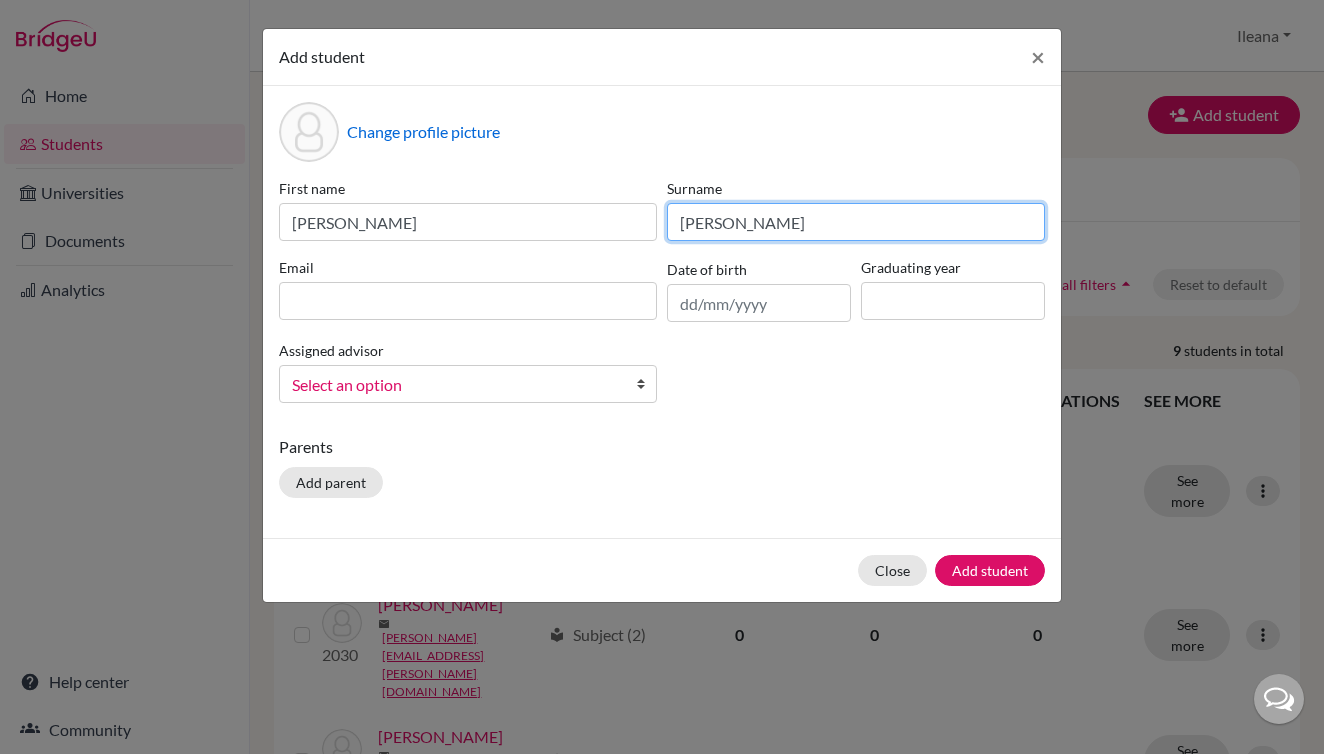 type on "Moscoso Gonzalez" 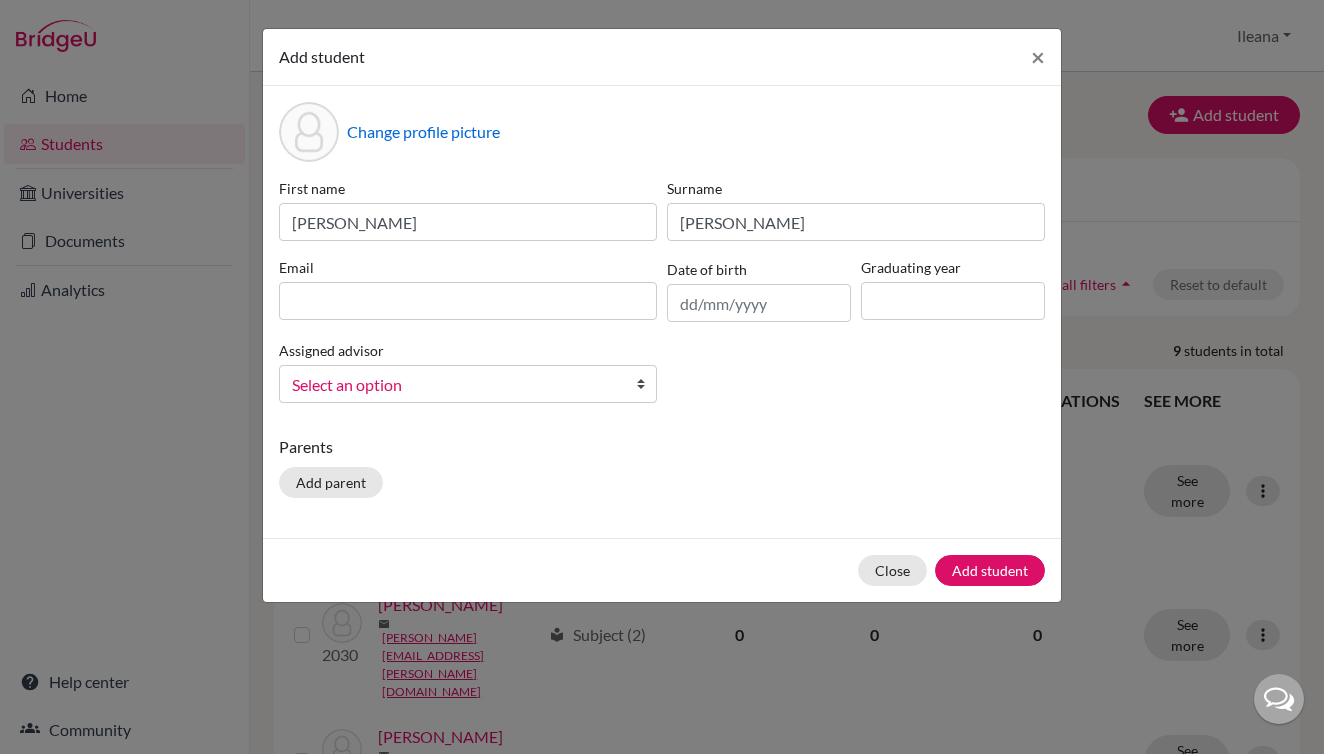 click at bounding box center [646, 384] 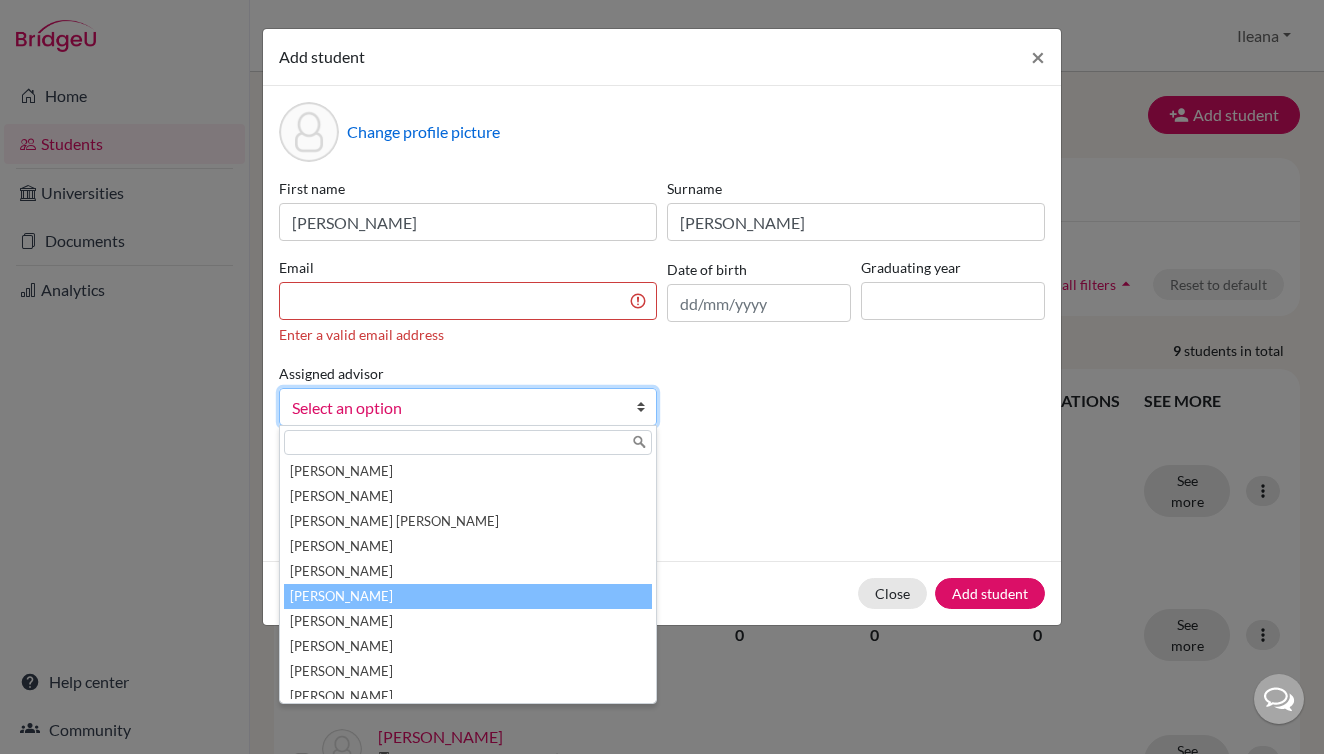scroll, scrollTop: 35, scrollLeft: 0, axis: vertical 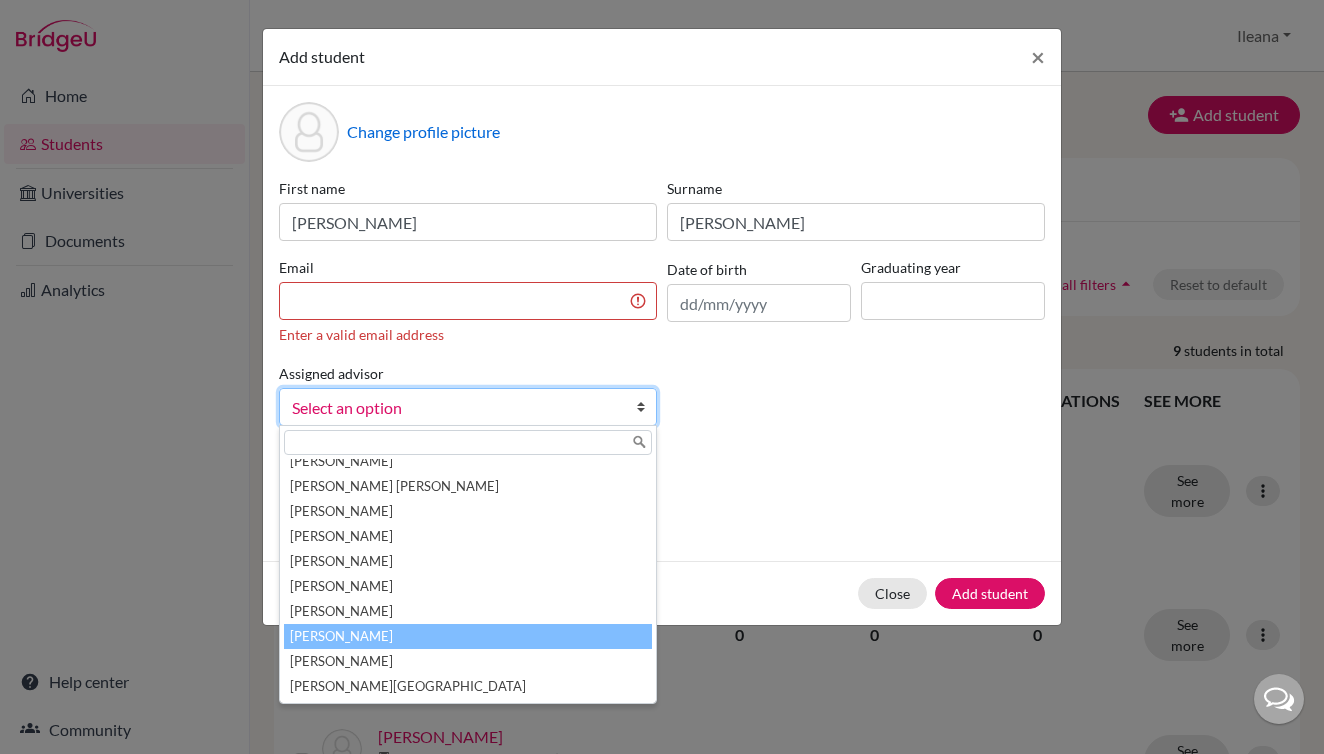 click on "Monge, Ileana" at bounding box center (468, 636) 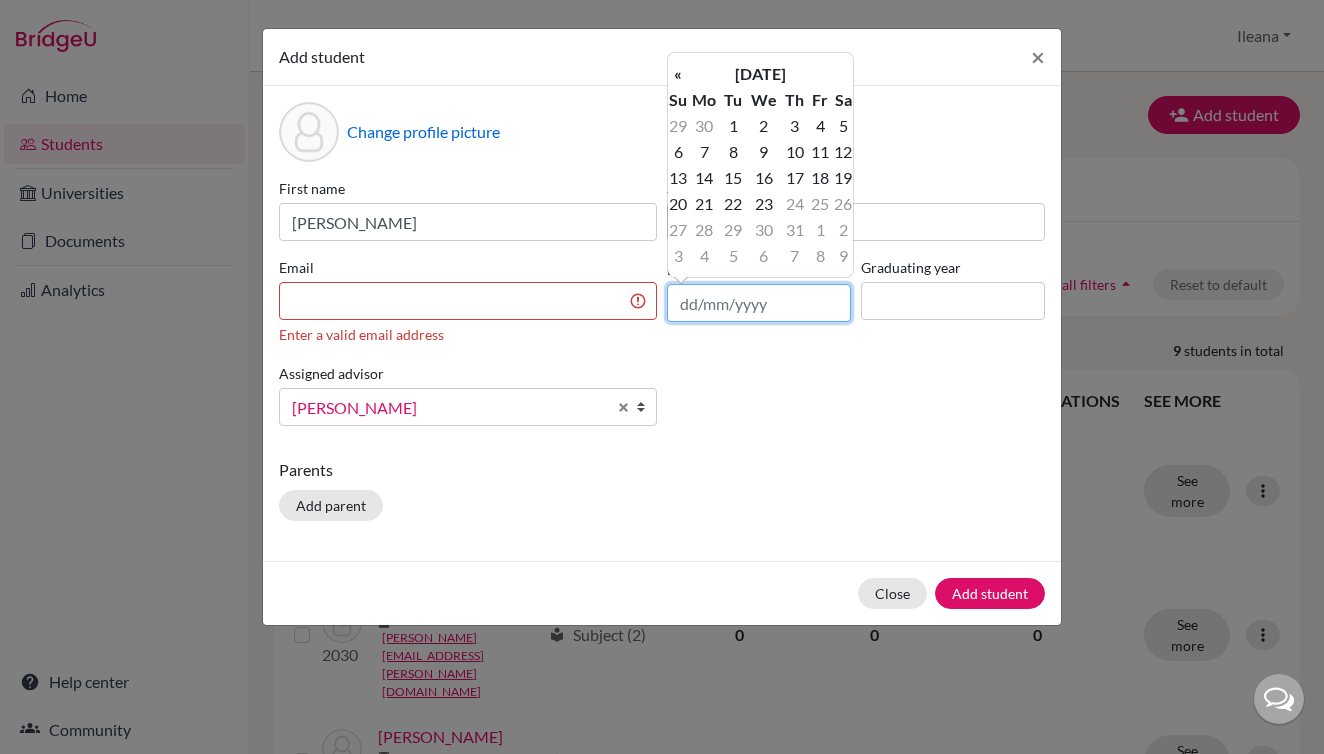 click at bounding box center [759, 303] 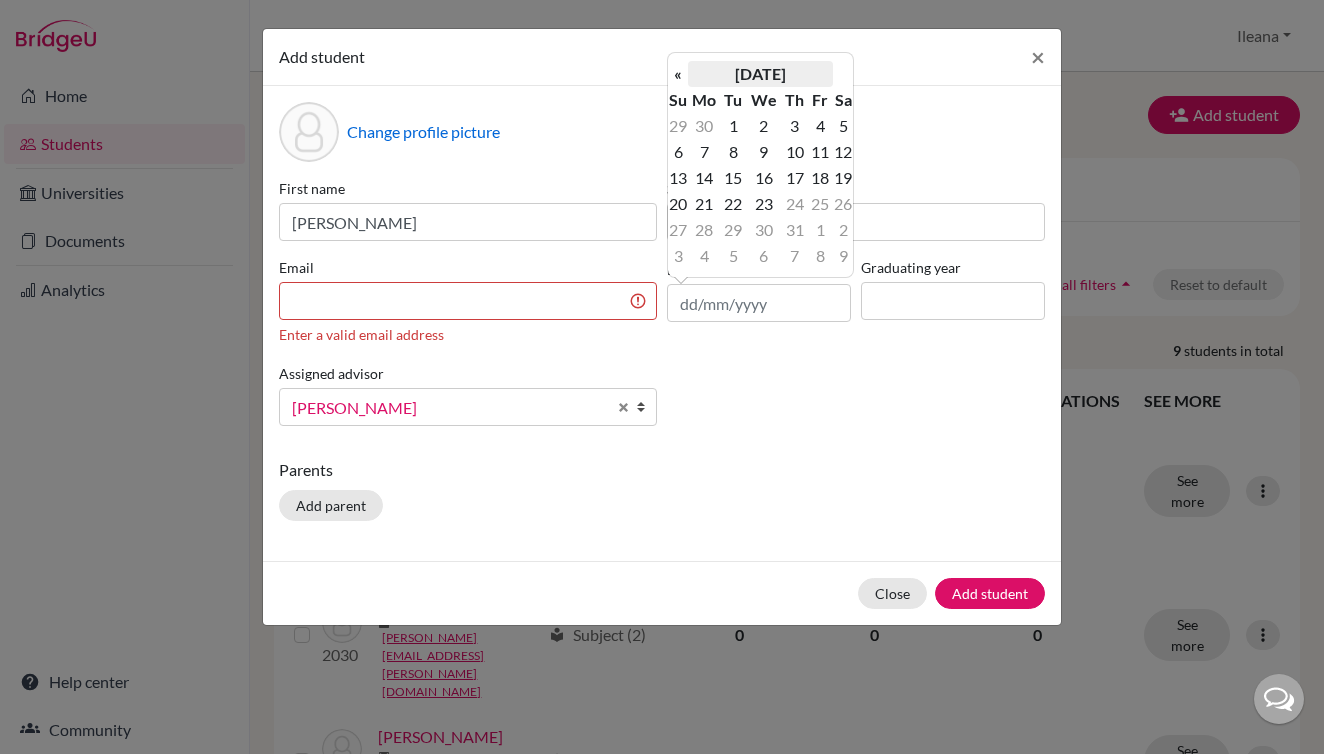 click on "July 2025" at bounding box center (760, 74) 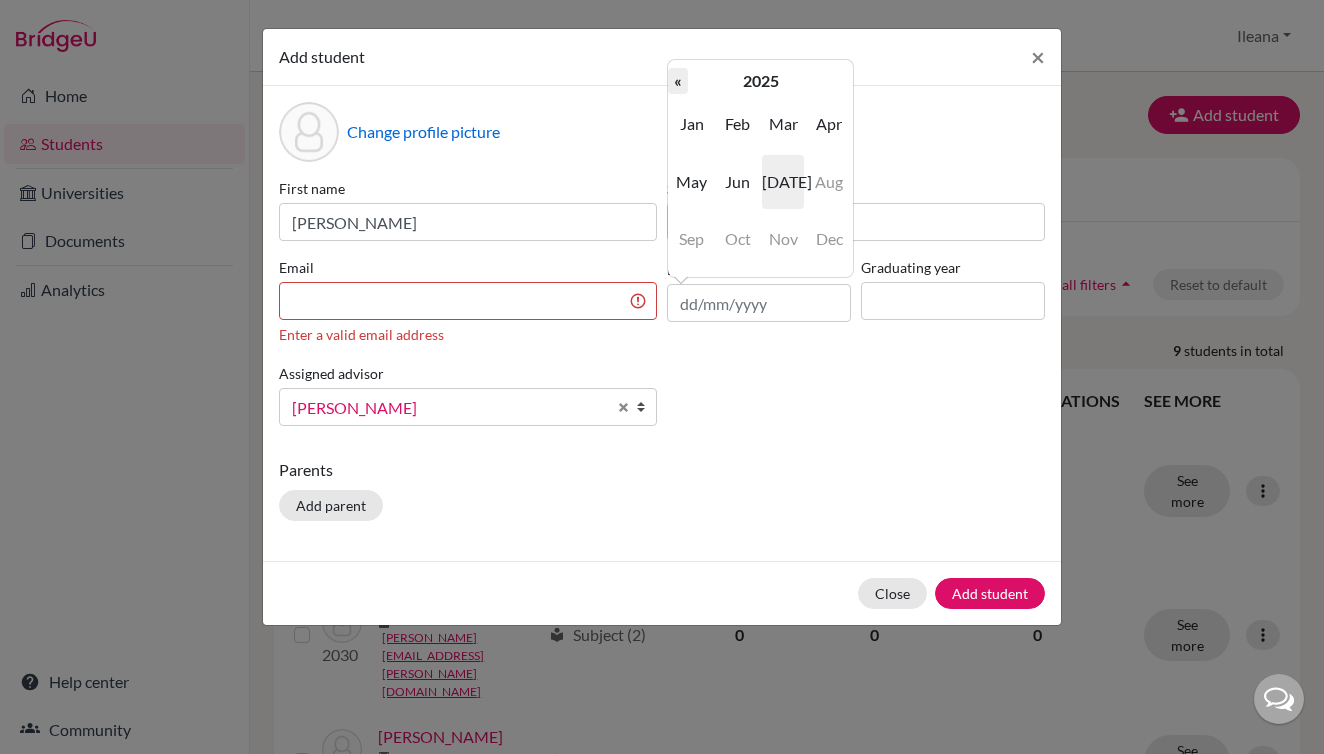 click on "«" at bounding box center [678, 81] 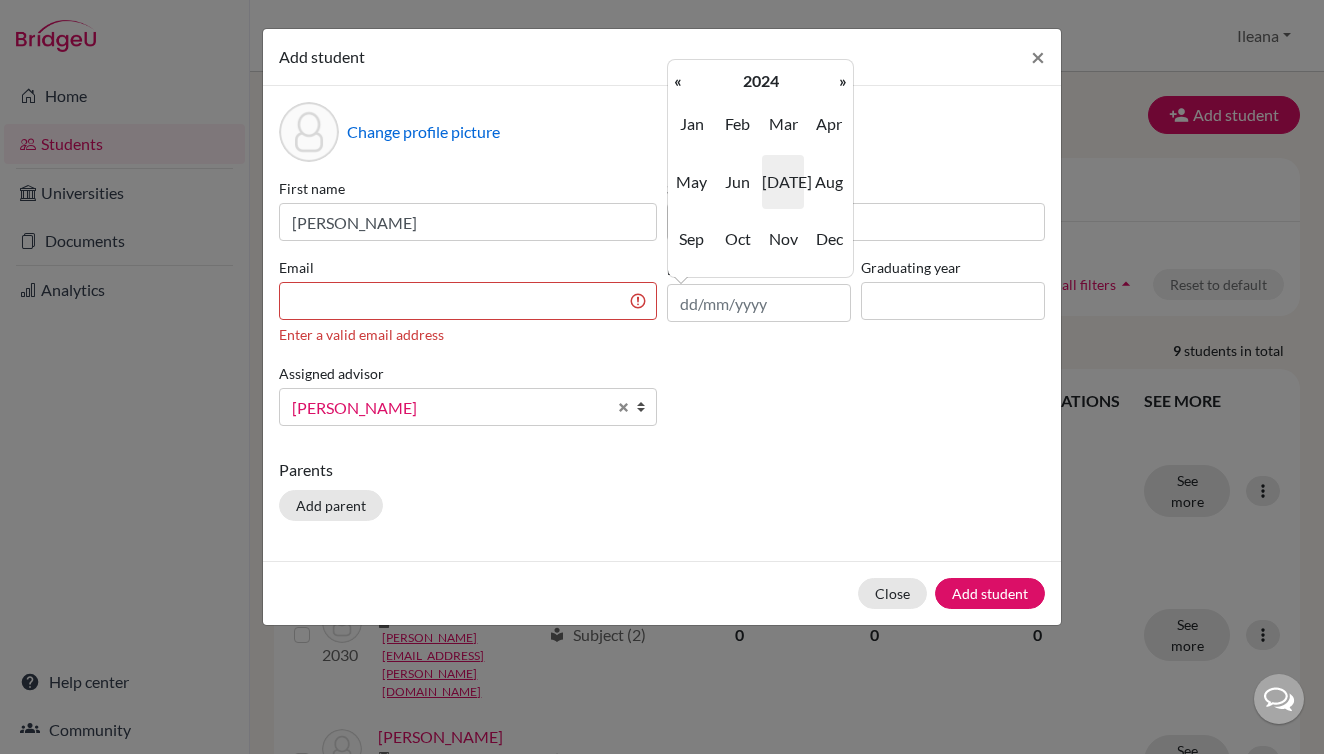 click on "«" at bounding box center [678, 81] 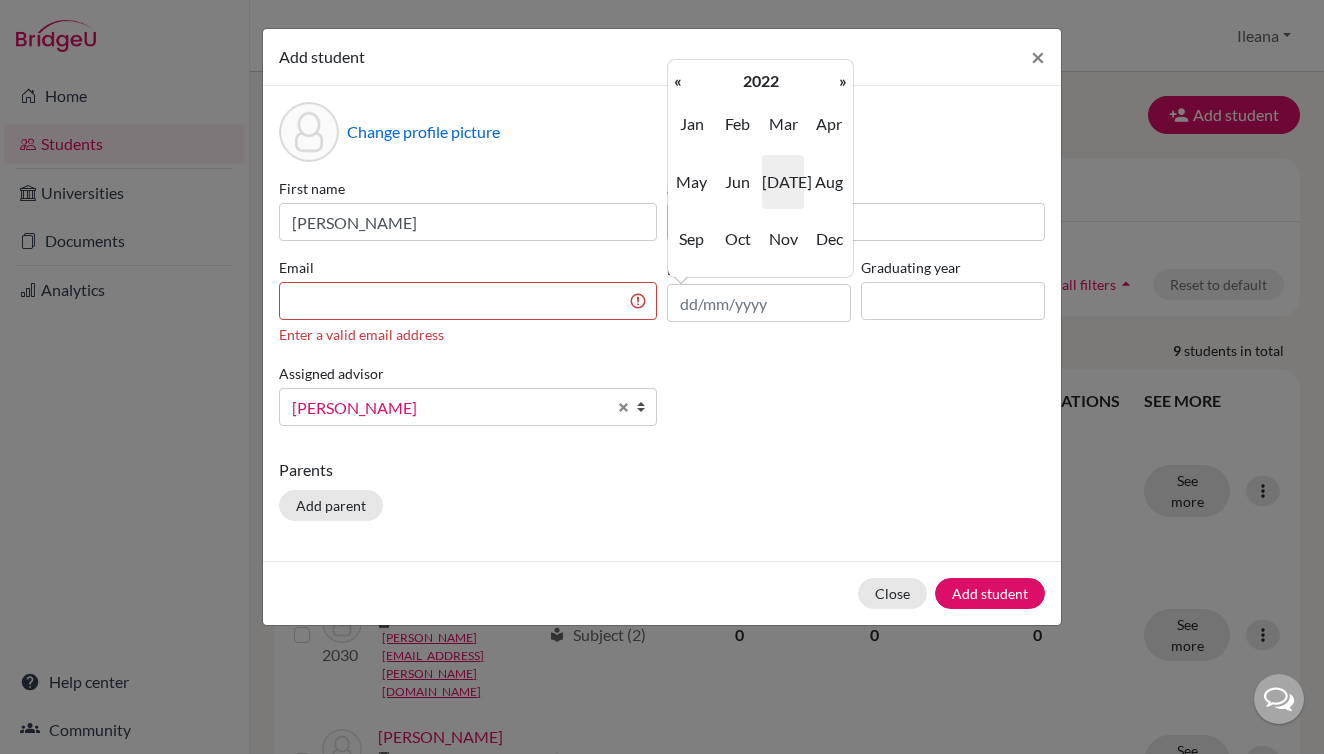 click on "«" at bounding box center [678, 81] 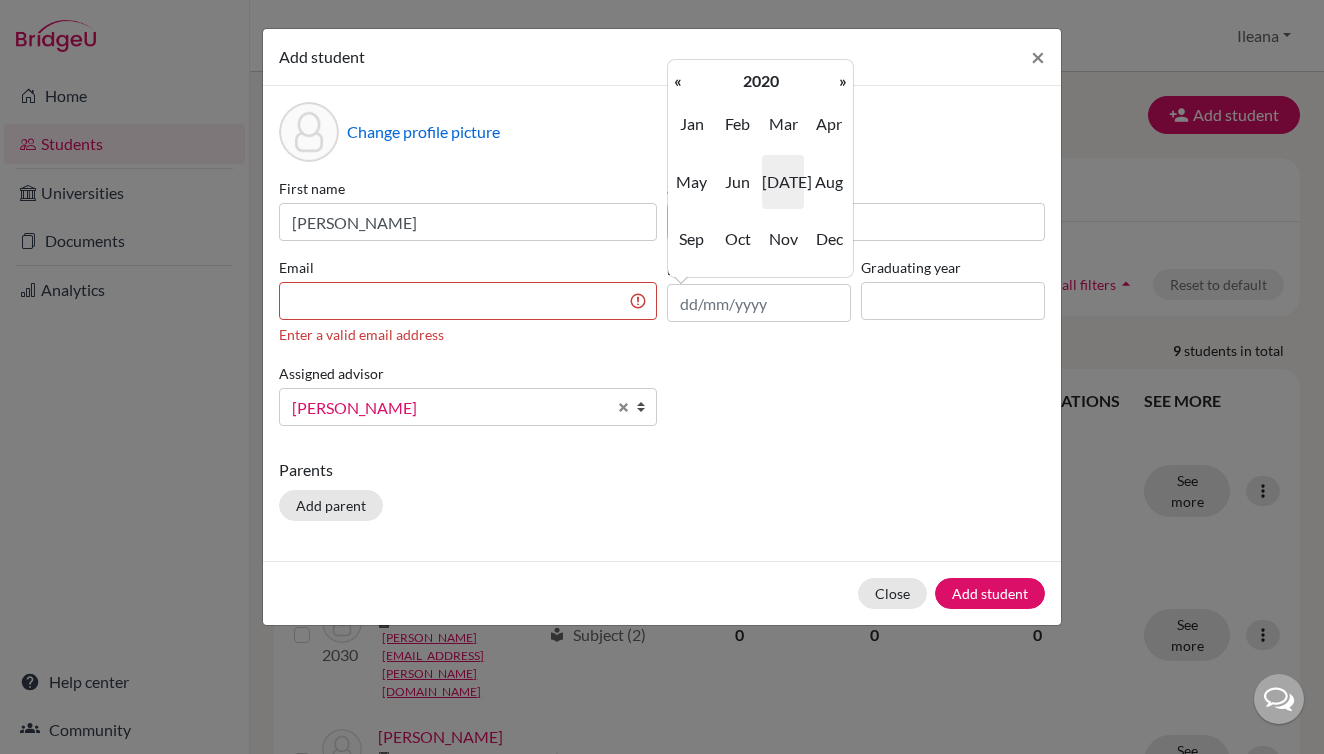 click on "«" at bounding box center (678, 81) 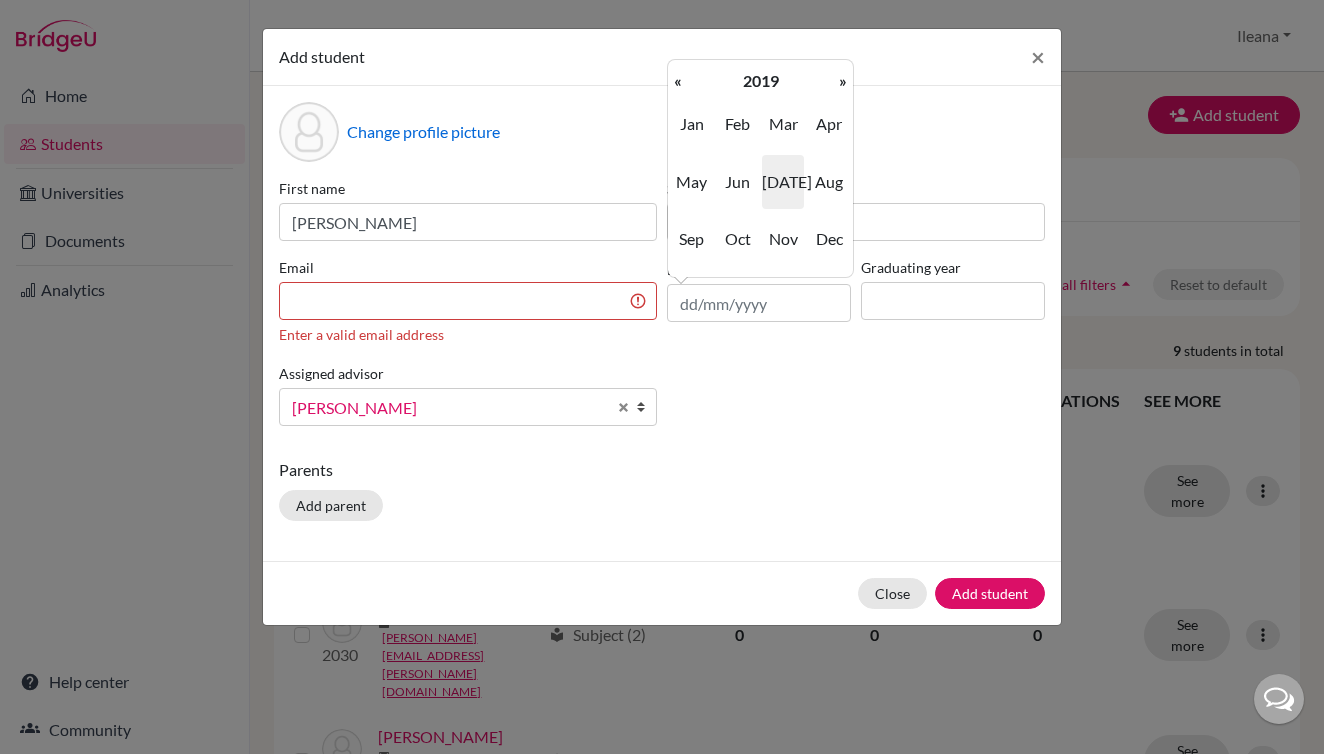 click on "«" at bounding box center (678, 81) 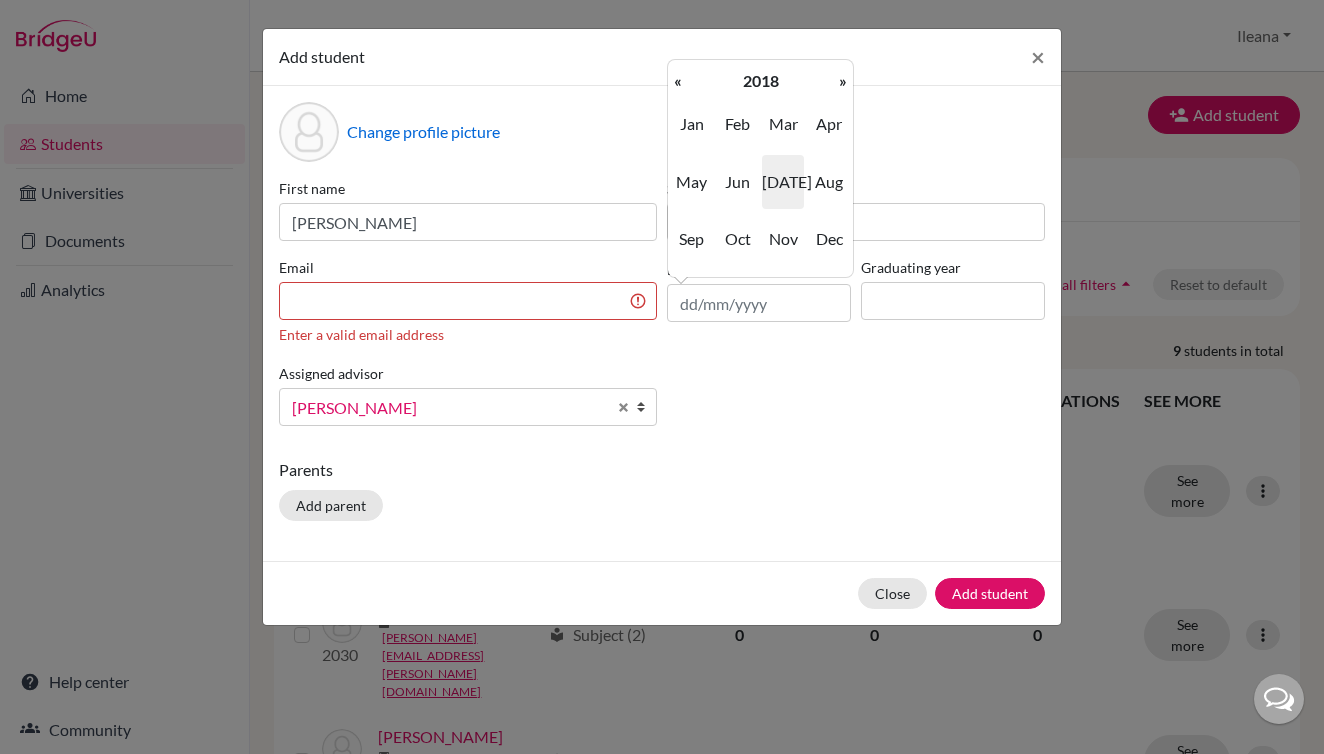 click on "«" at bounding box center (678, 81) 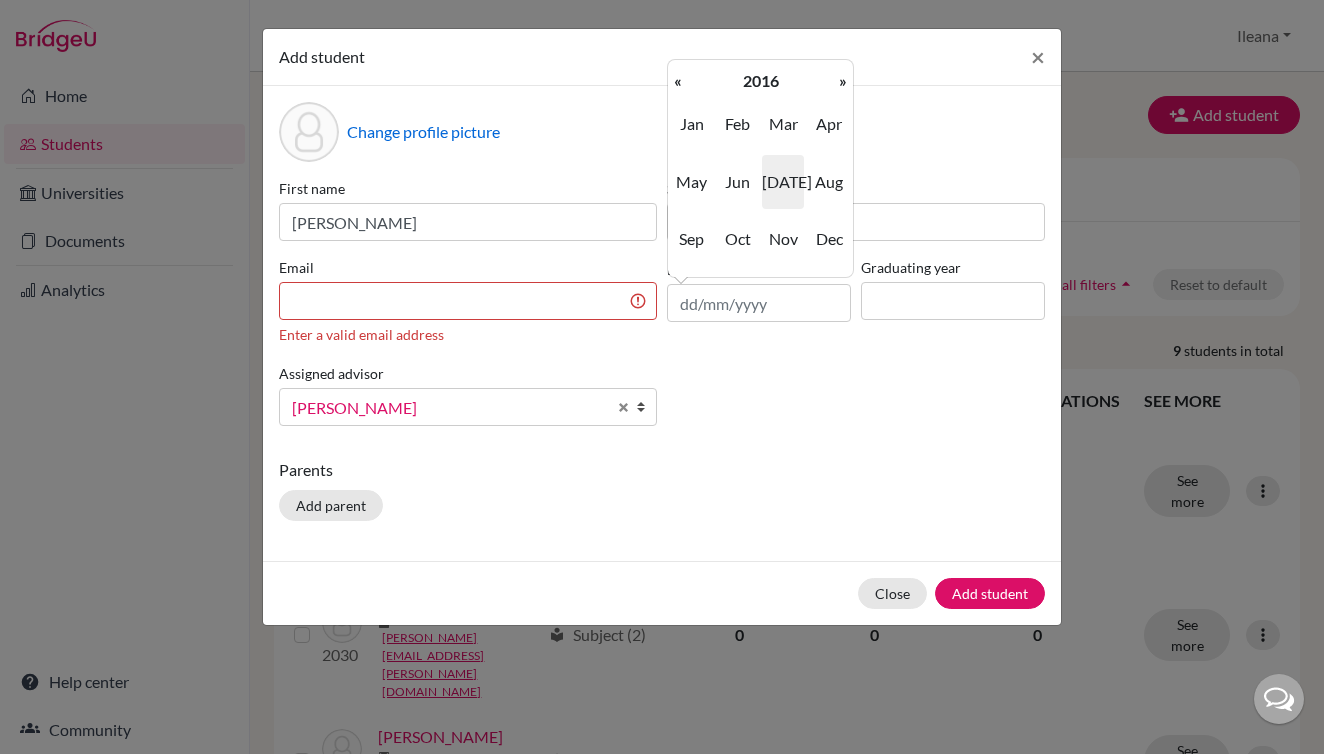 click on "«" at bounding box center (678, 81) 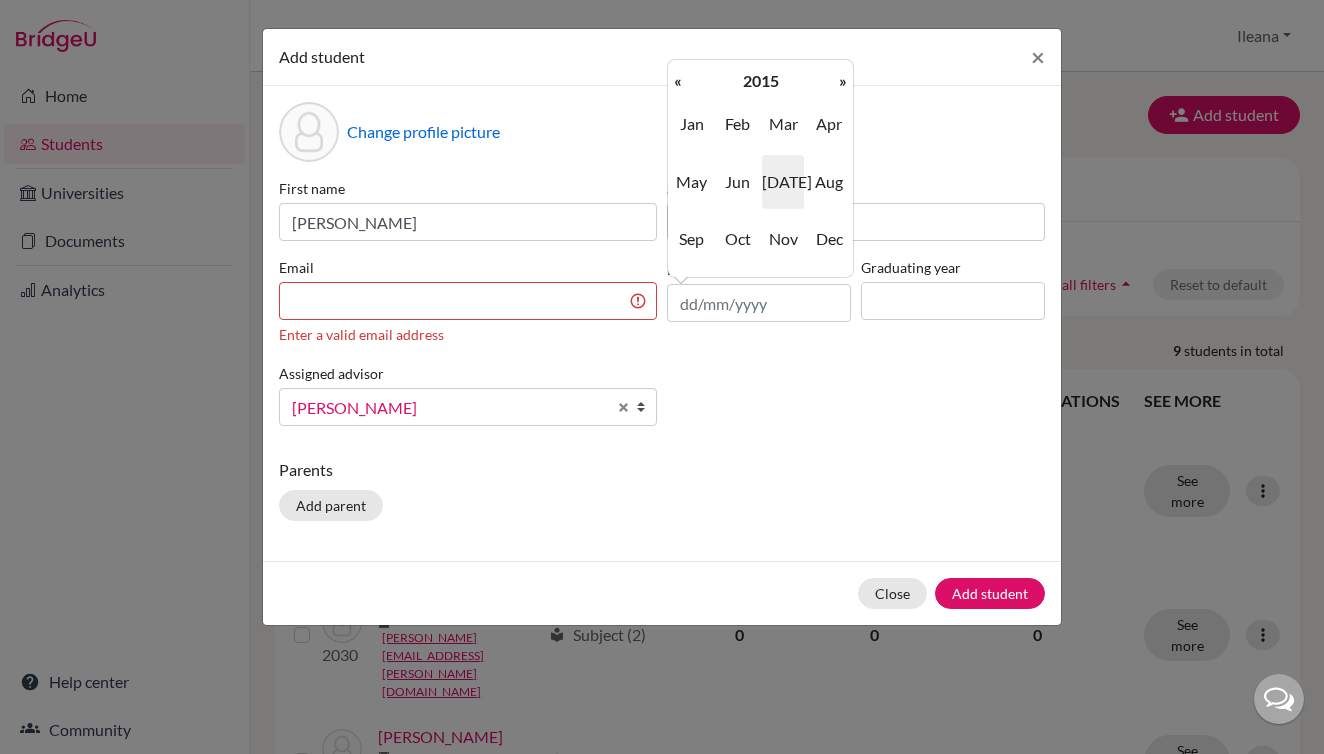 click on "«" at bounding box center (678, 81) 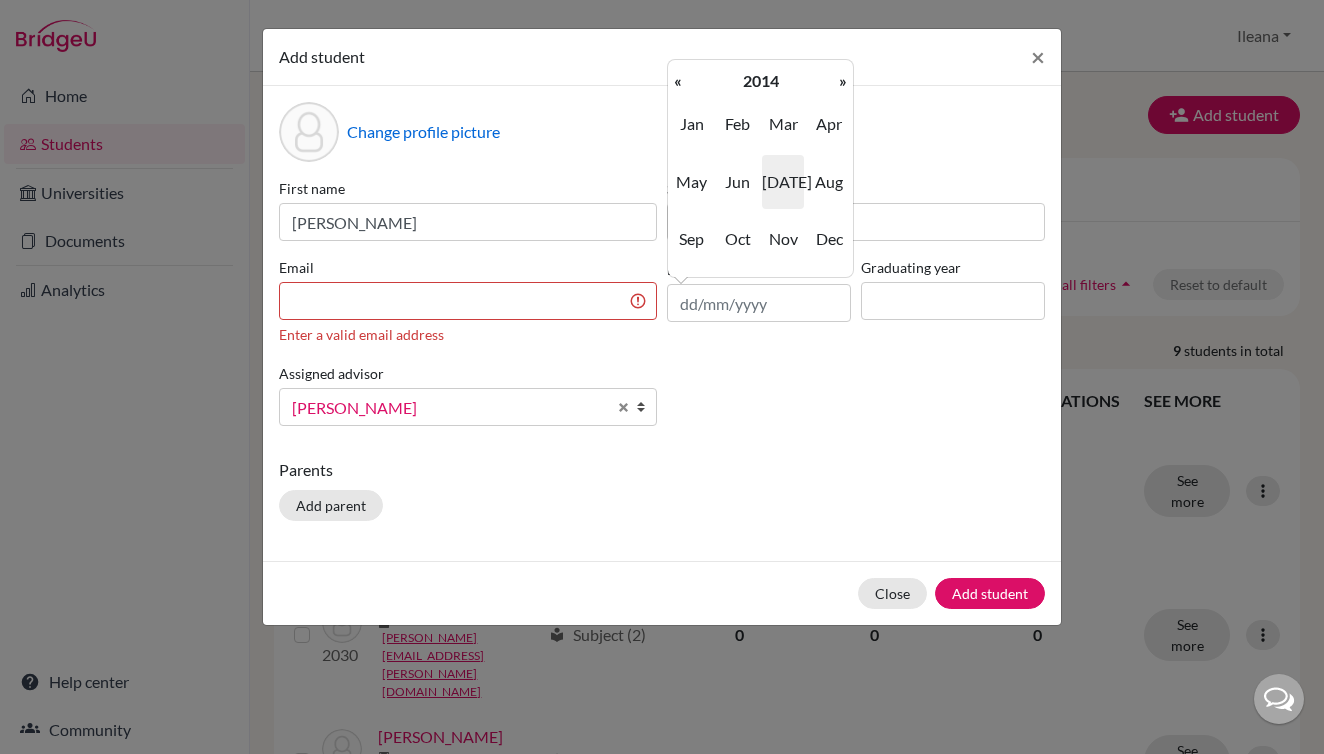 click on "«" at bounding box center [678, 81] 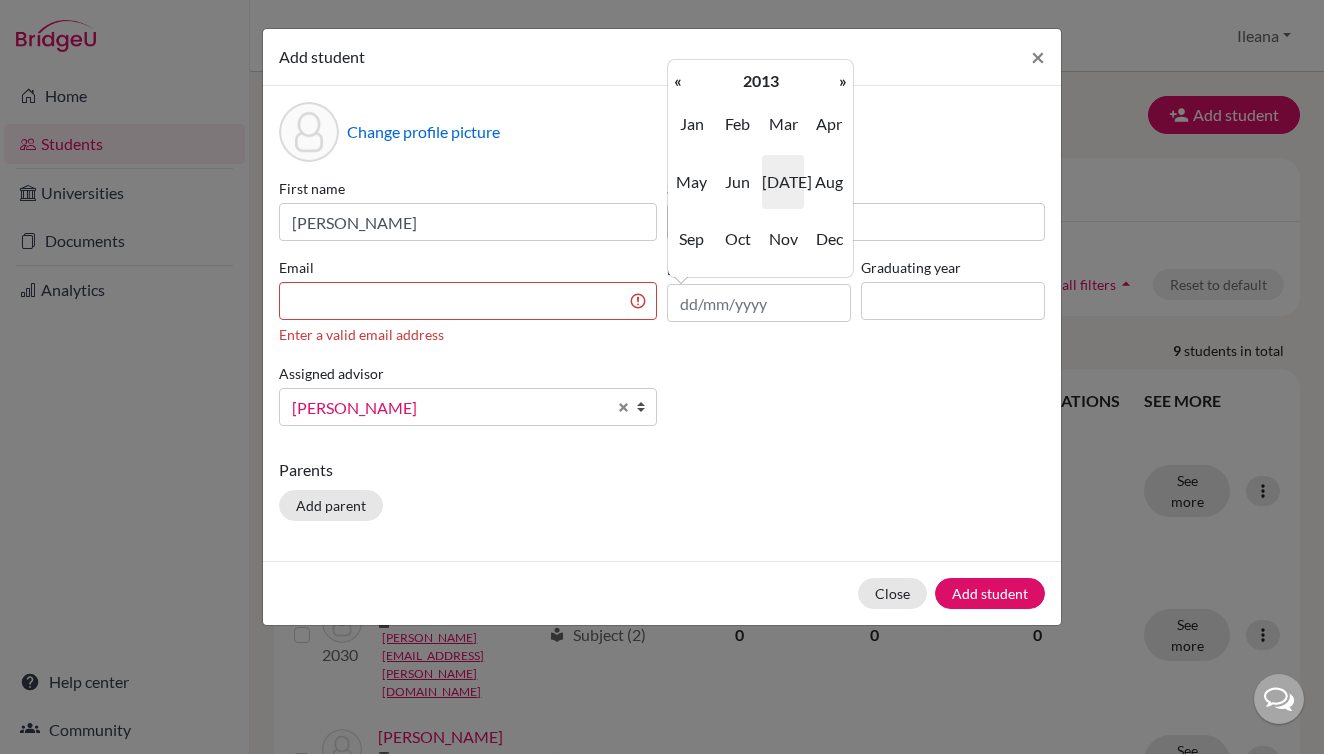 click on "«" at bounding box center (678, 81) 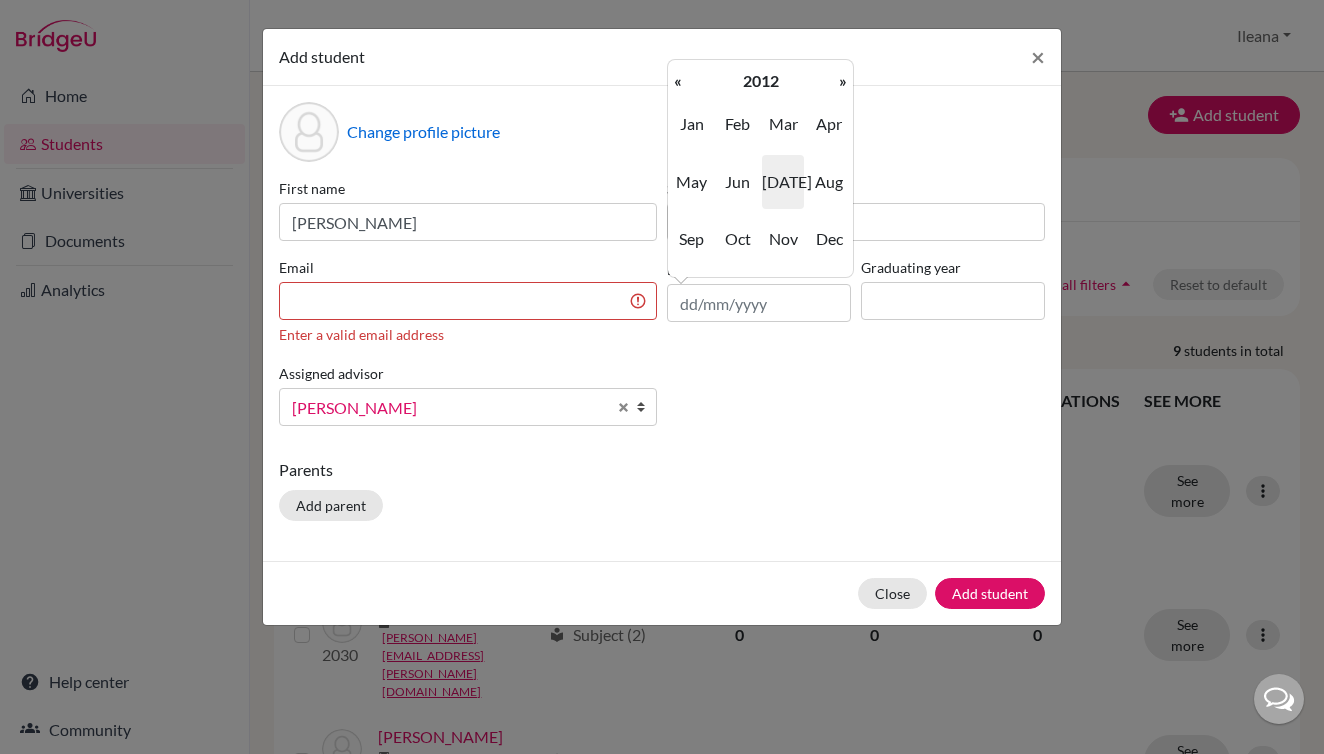 click on "«" at bounding box center [678, 81] 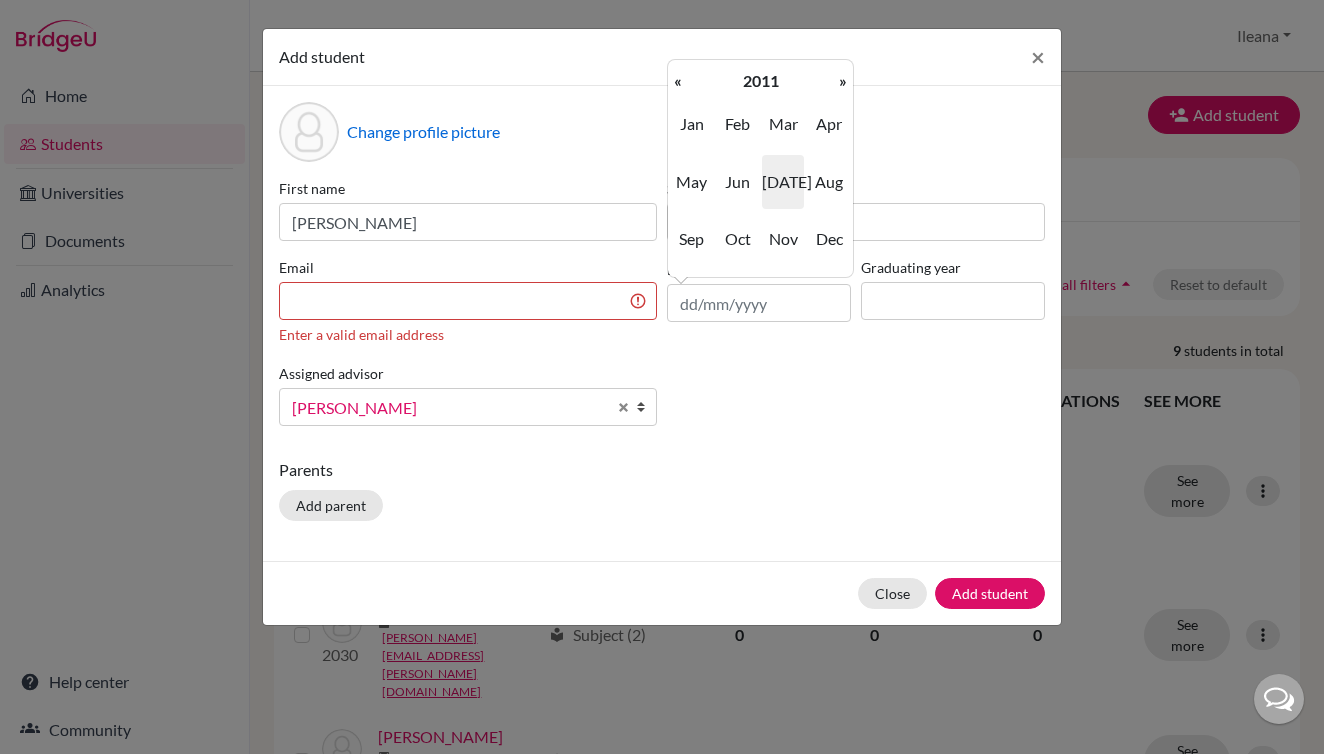 click on "«" at bounding box center [678, 81] 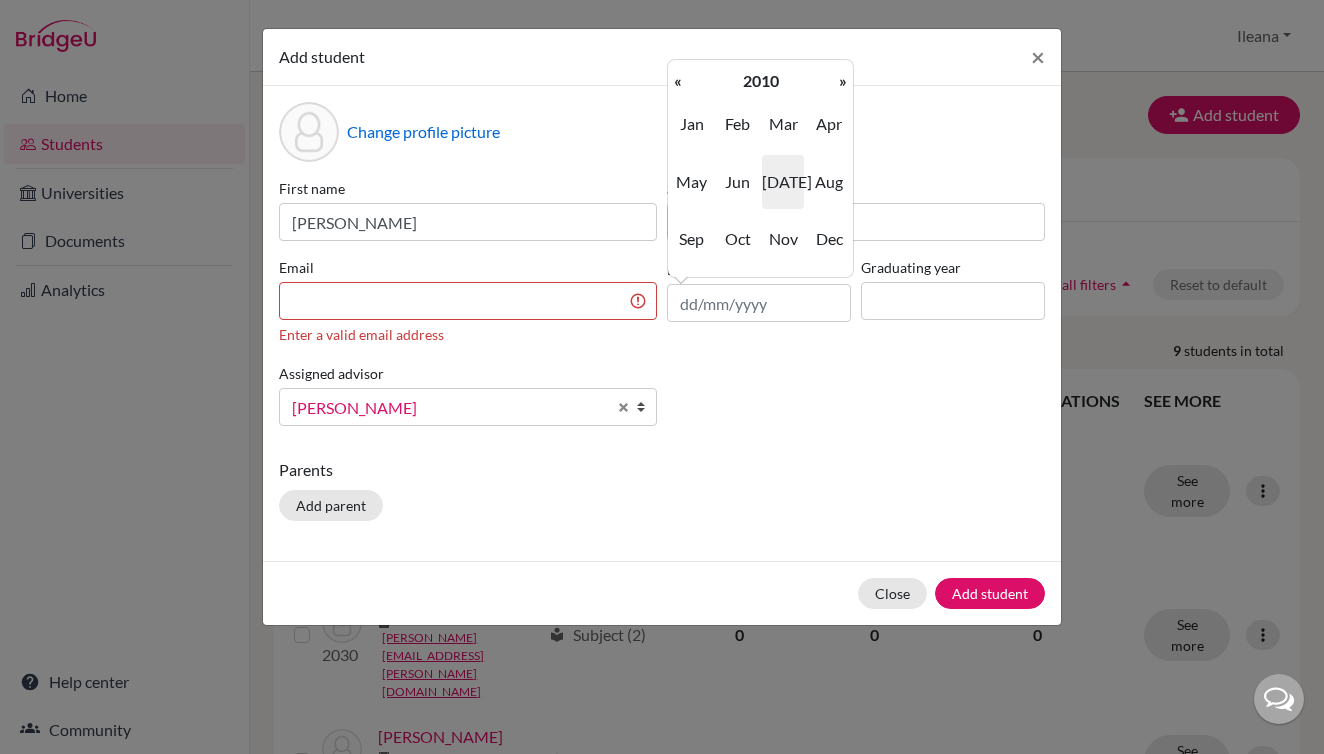 click on "«" at bounding box center (678, 81) 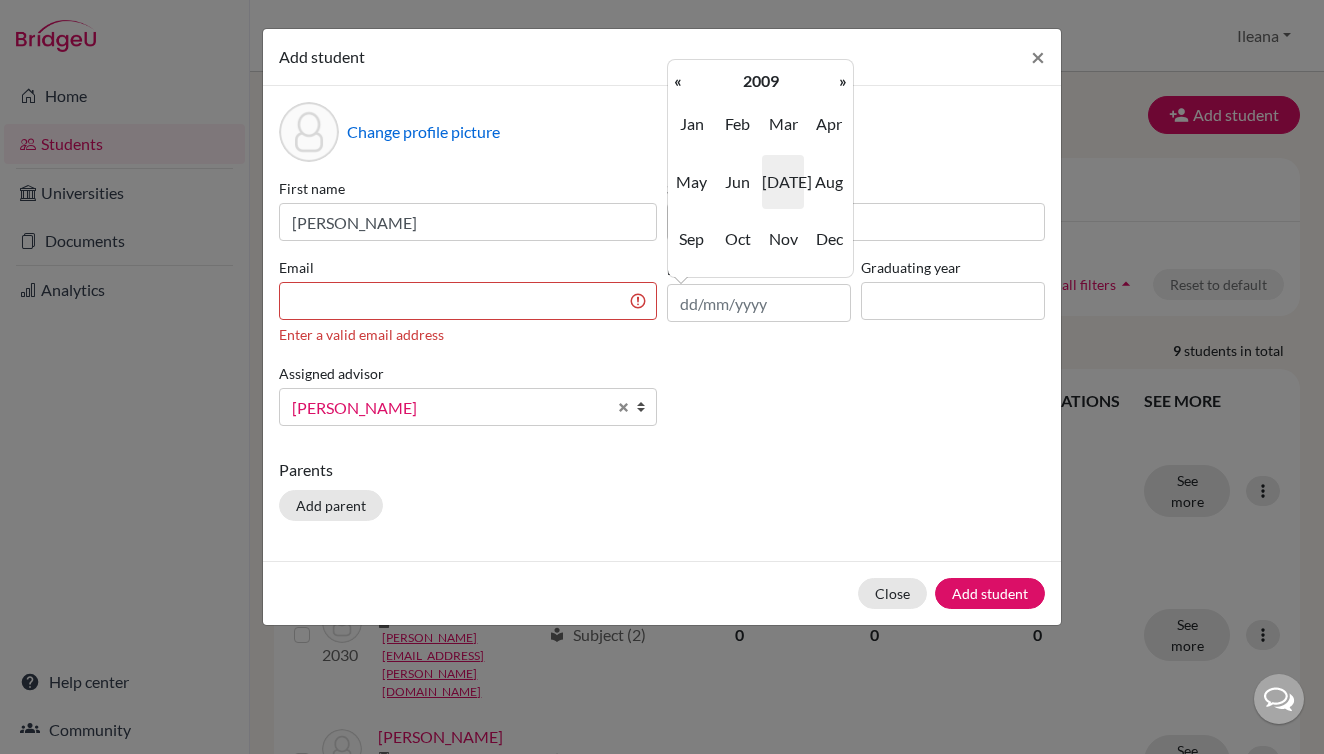 click on "«" at bounding box center [678, 81] 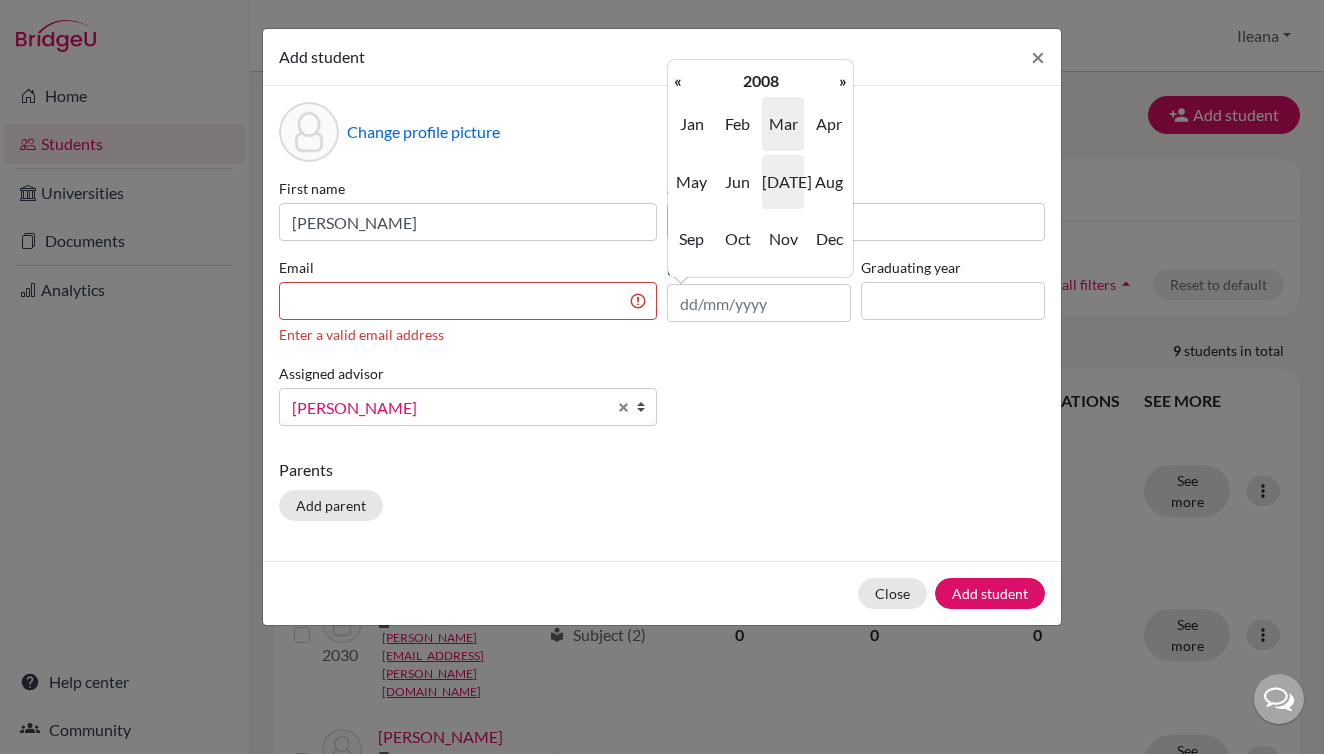 click on "Mar" at bounding box center [783, 124] 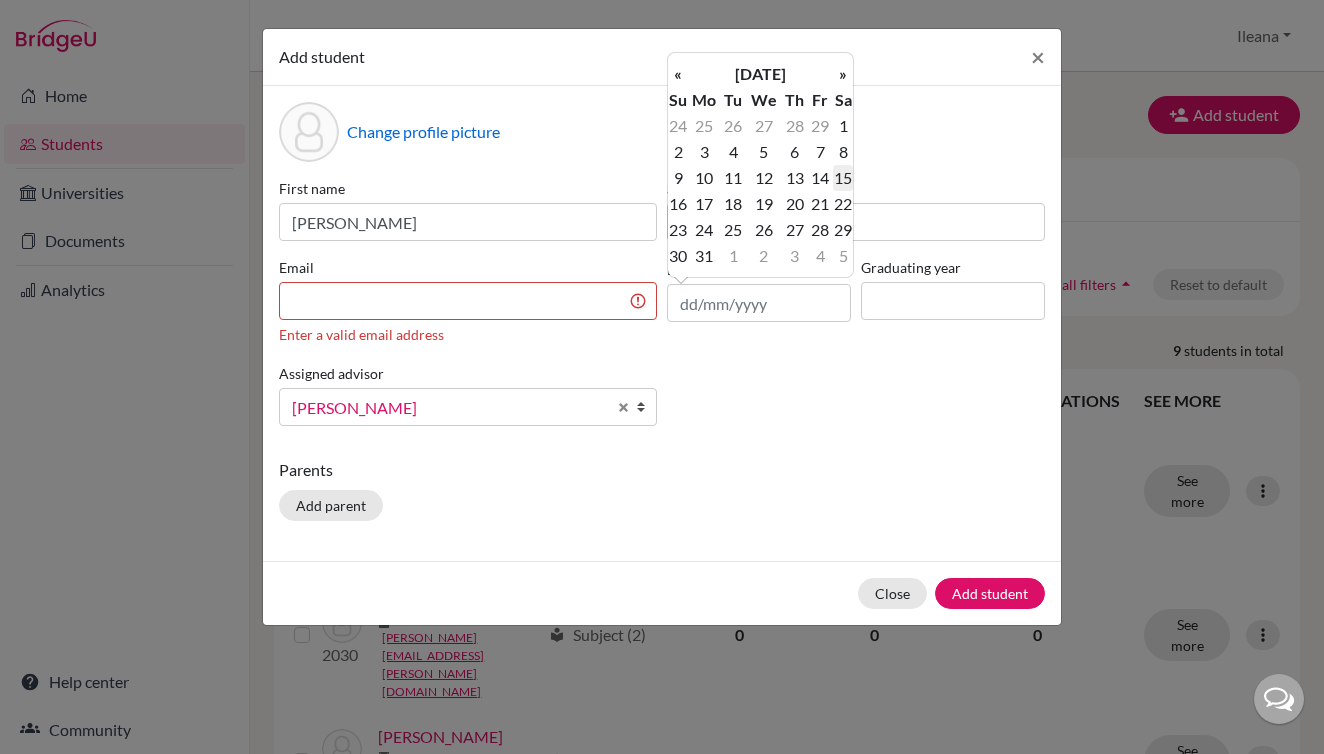 click on "15" at bounding box center (843, 178) 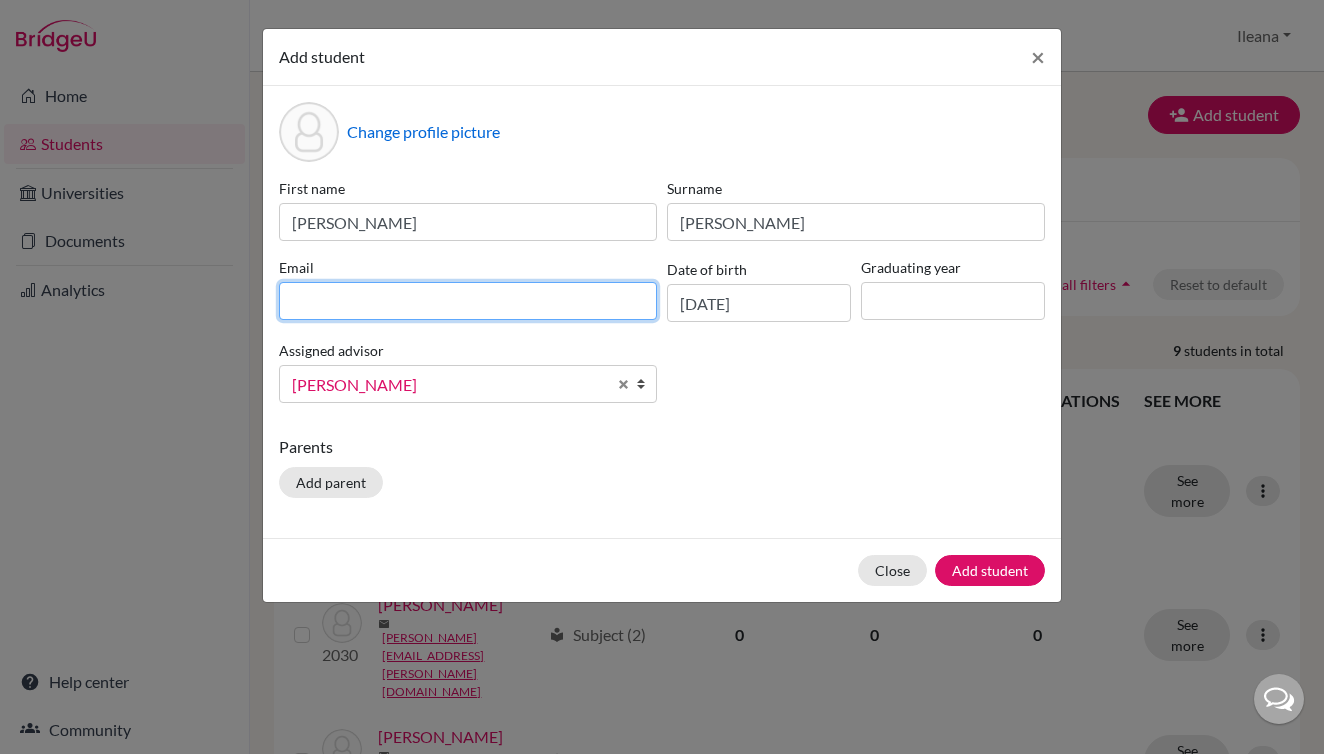 click at bounding box center (468, 301) 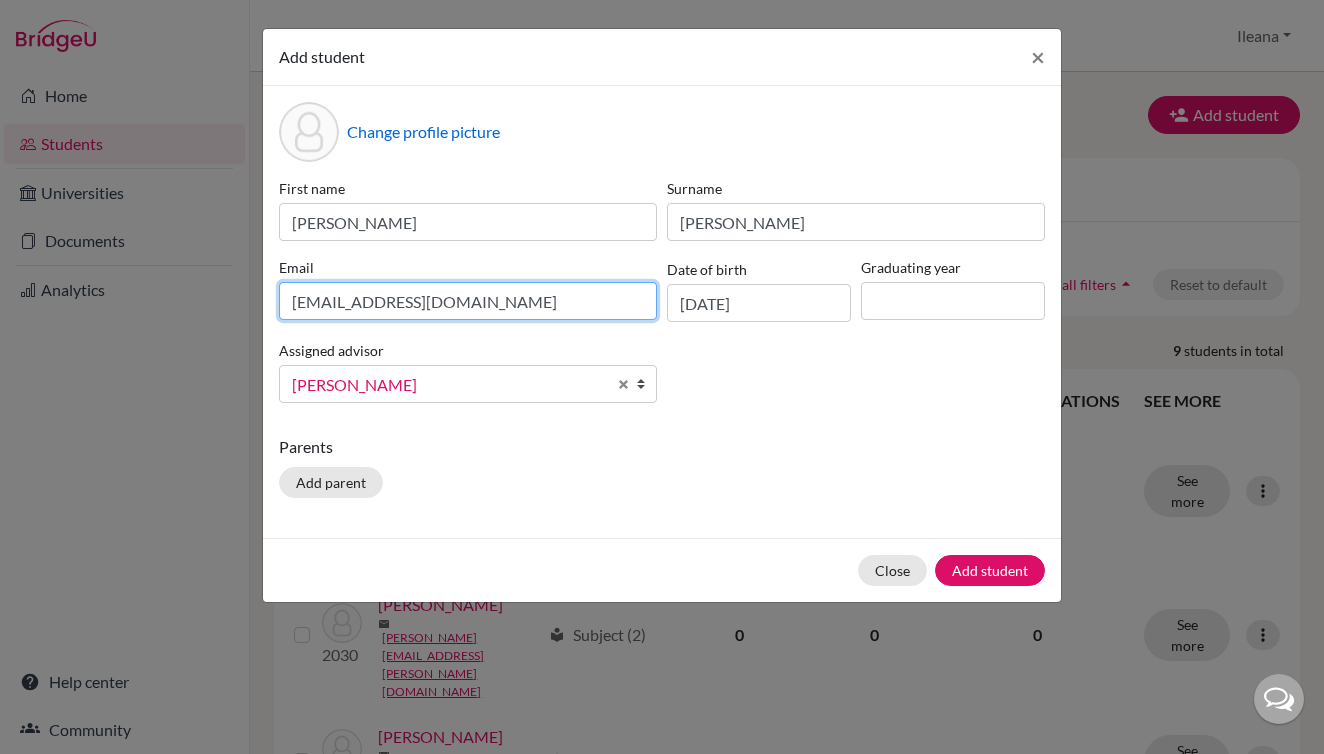 type on "abimoscosog777@gmail.com" 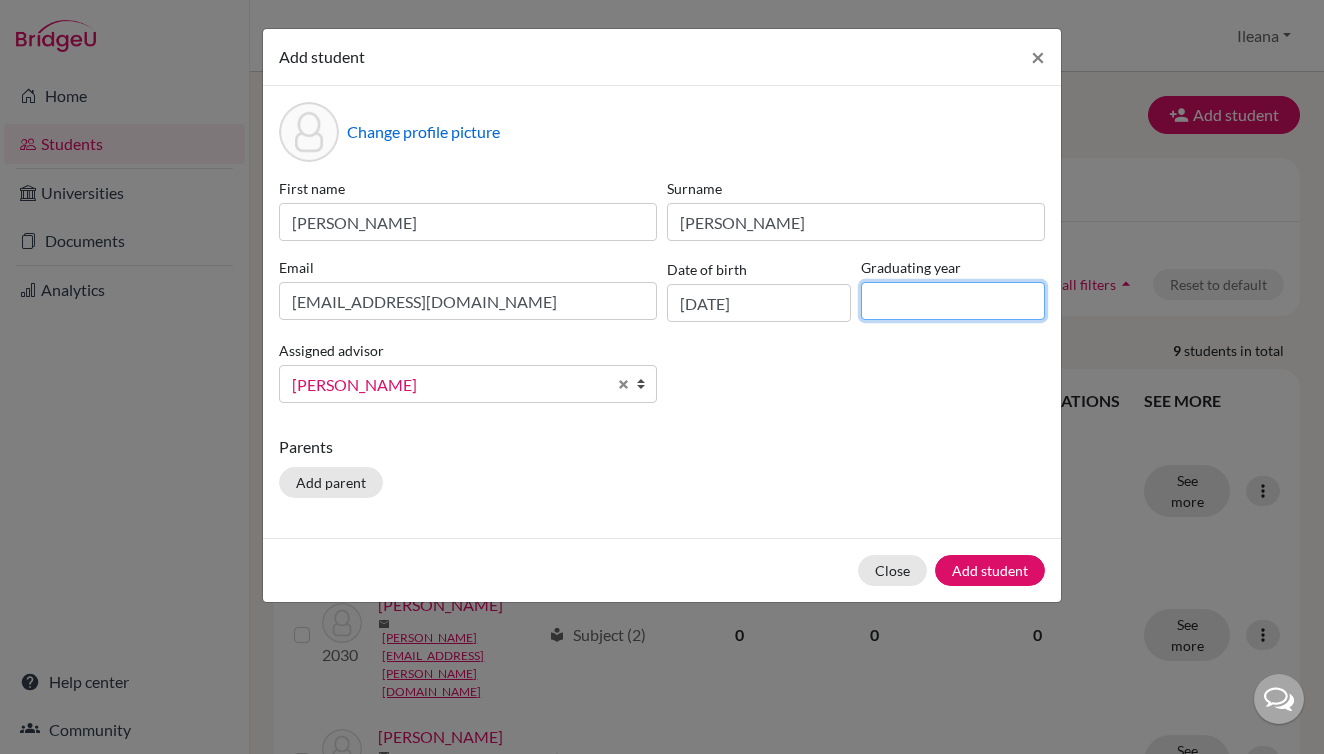 click at bounding box center [953, 301] 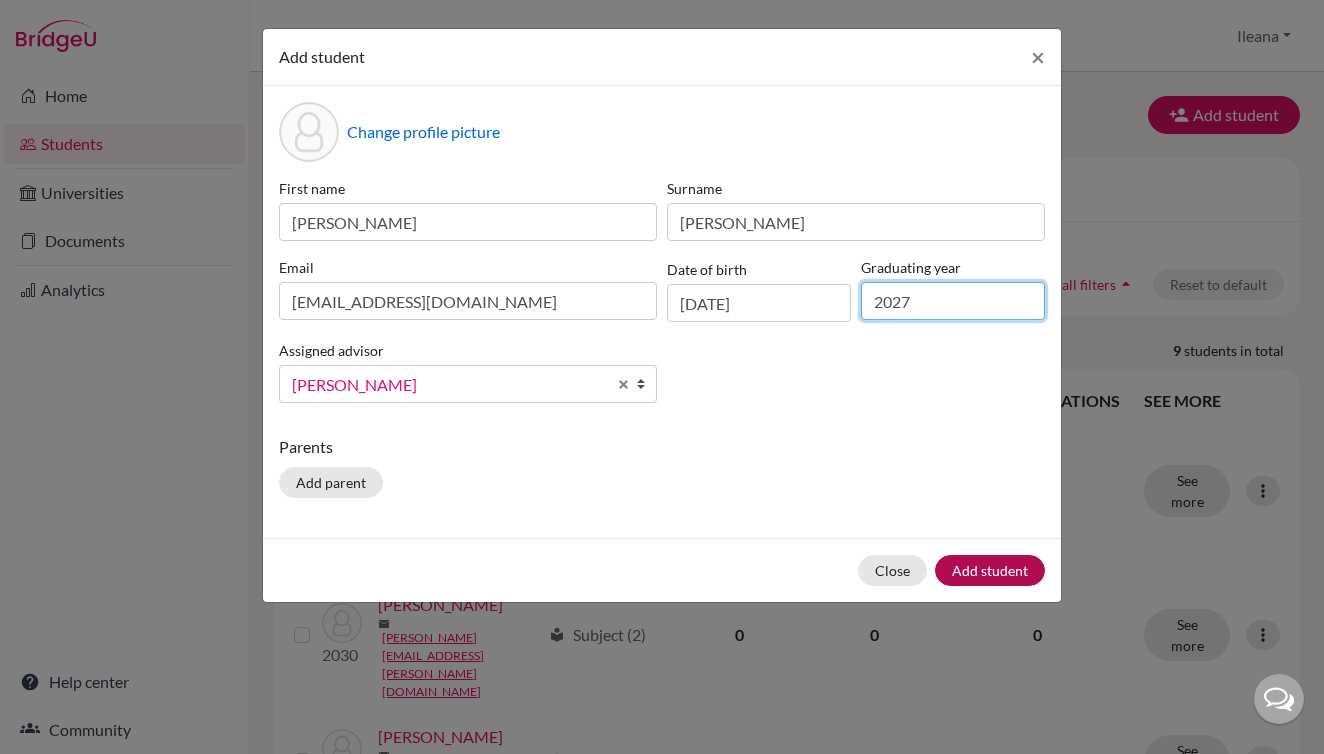 type on "2027" 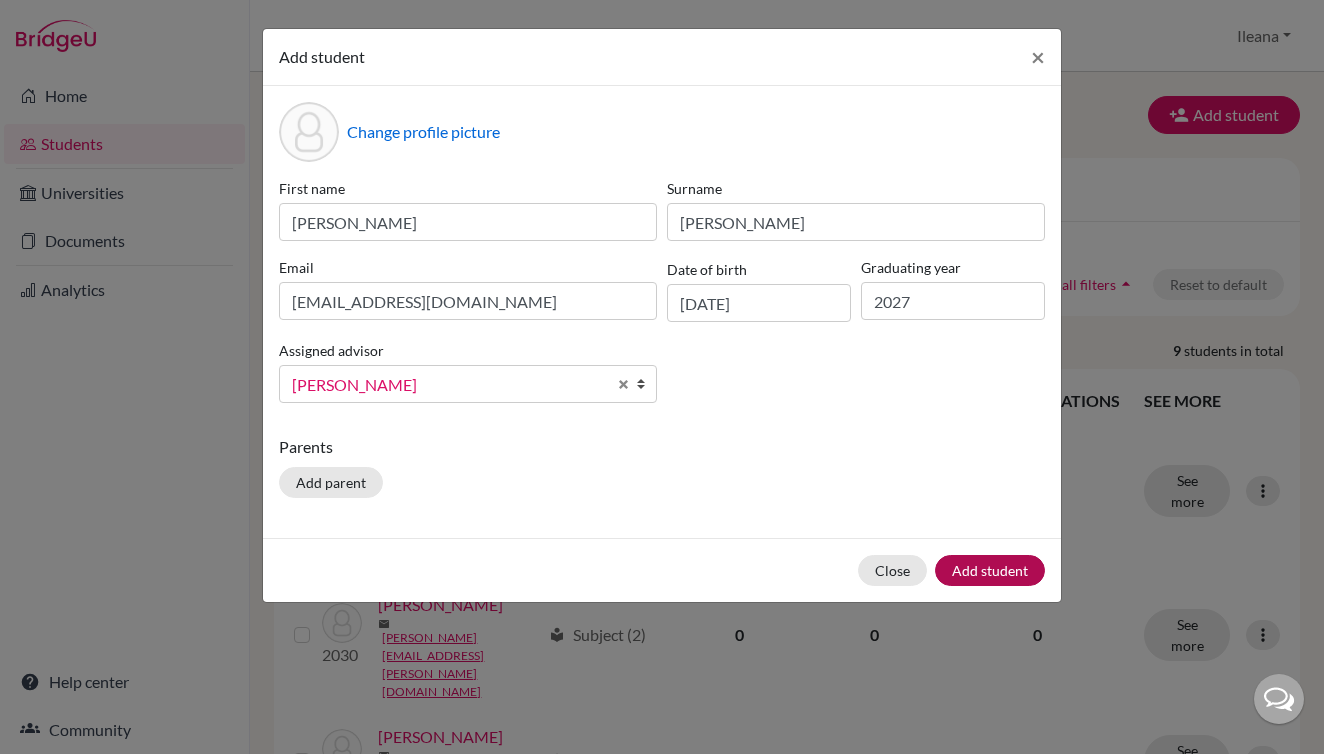 click on "Add student" at bounding box center [990, 570] 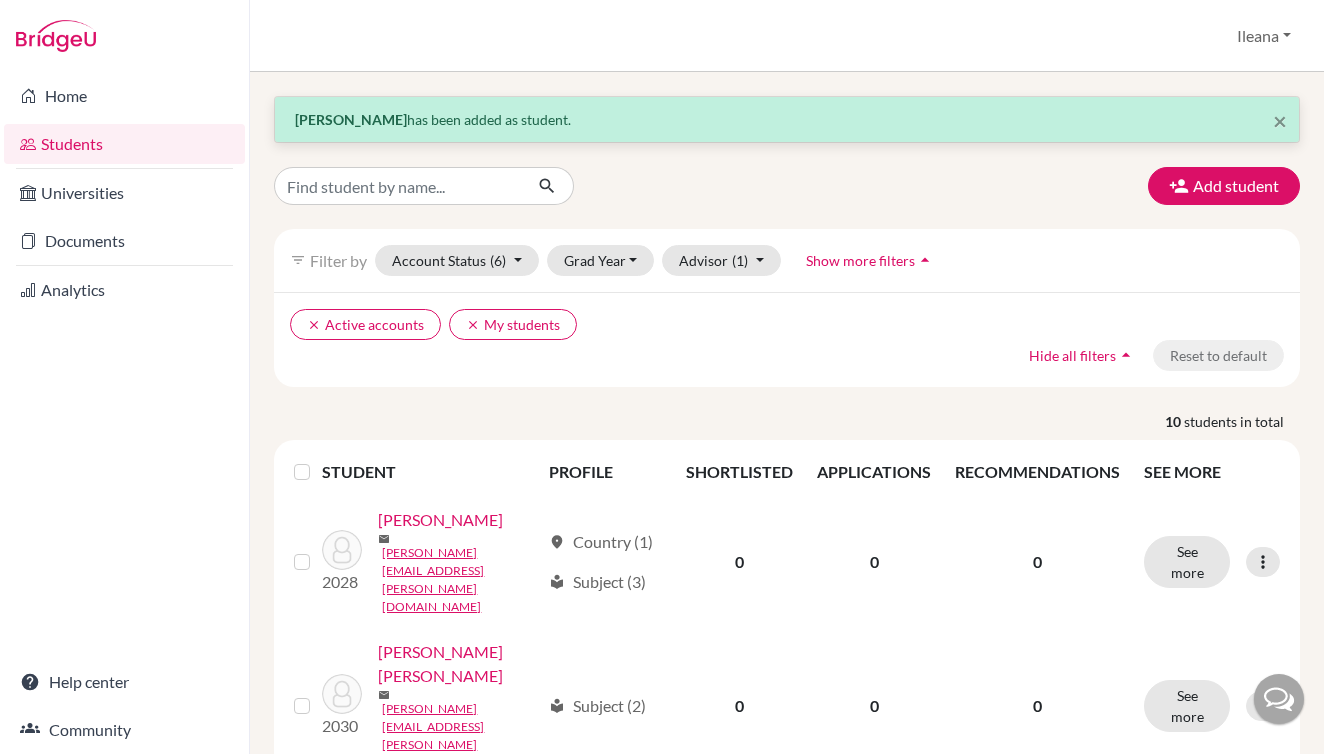 scroll, scrollTop: 0, scrollLeft: 0, axis: both 